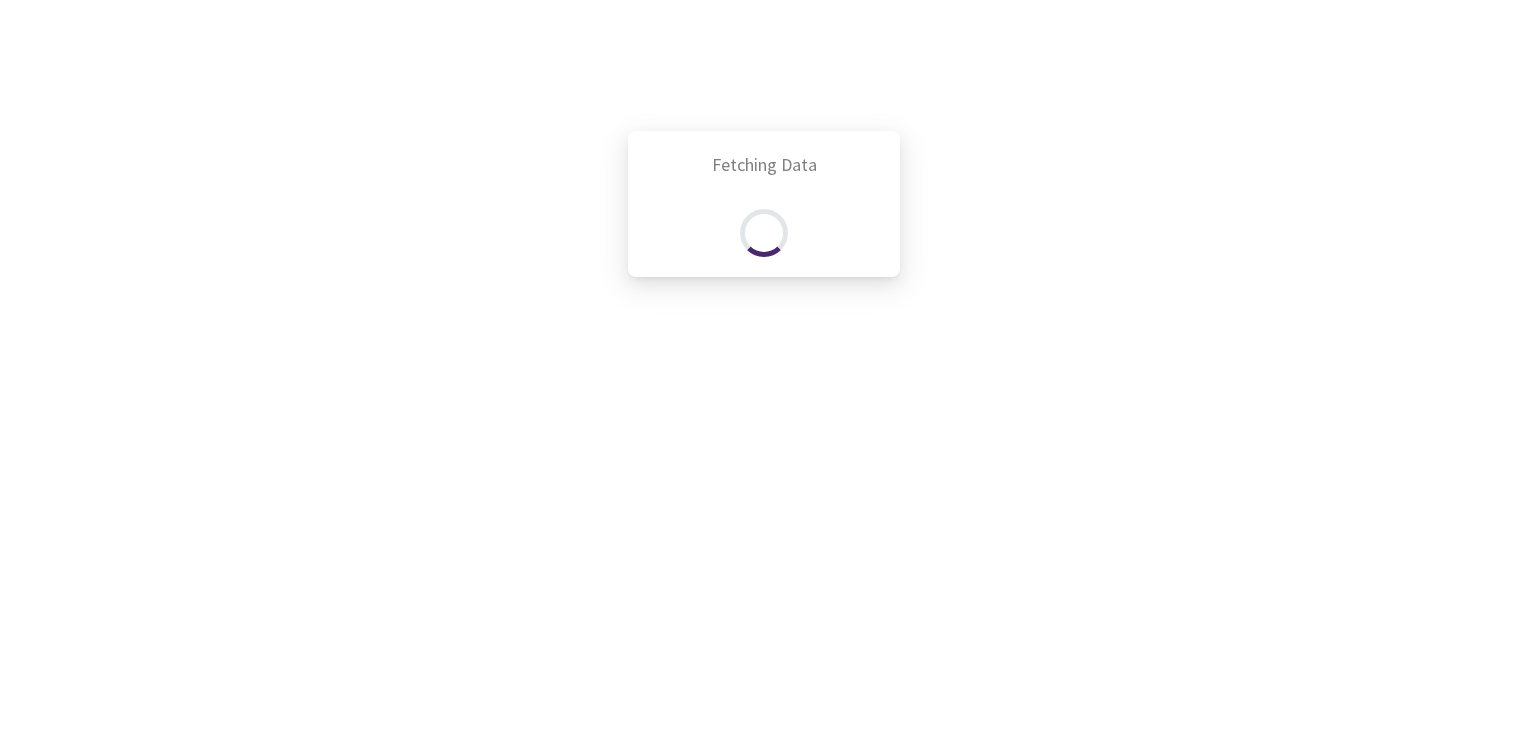scroll, scrollTop: 0, scrollLeft: 0, axis: both 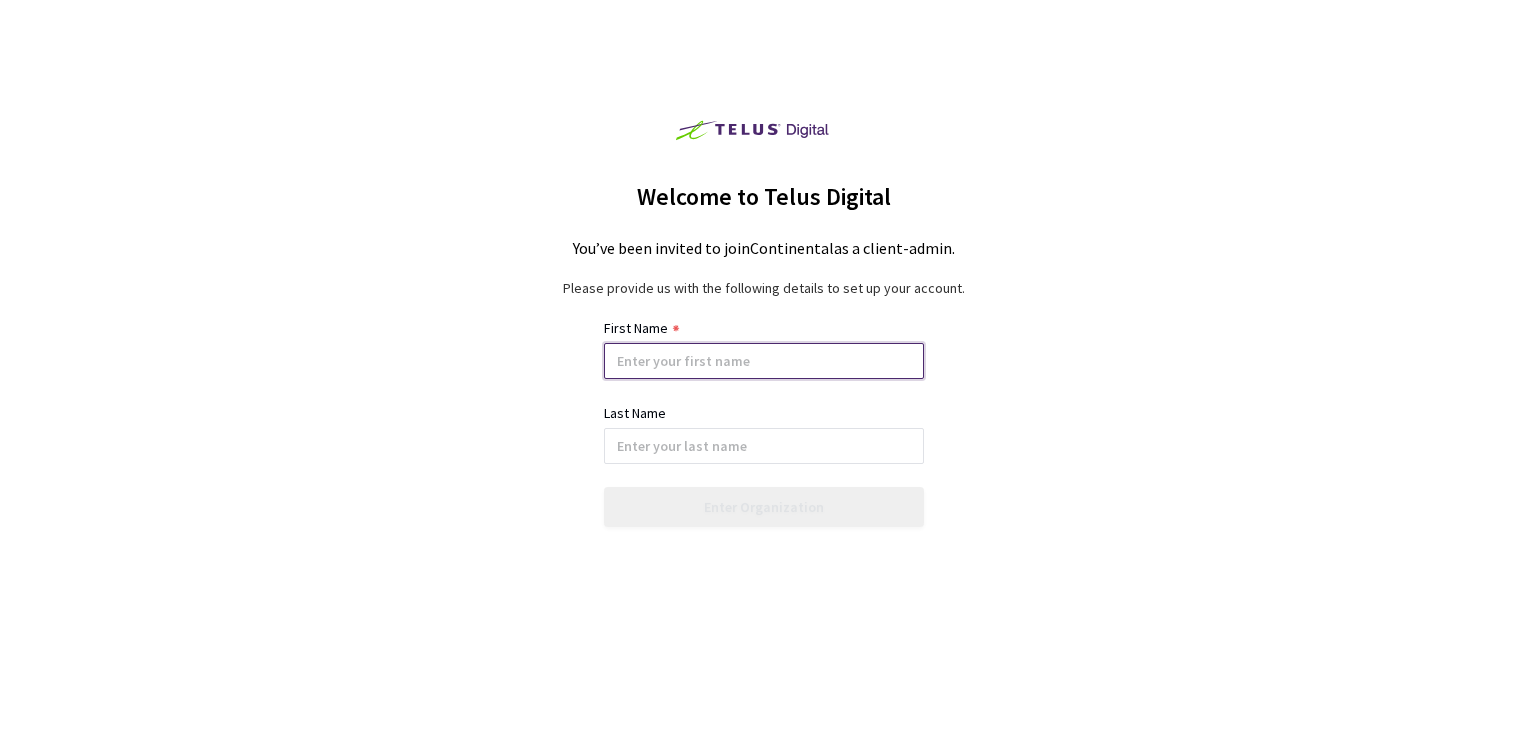 click at bounding box center [764, 361] 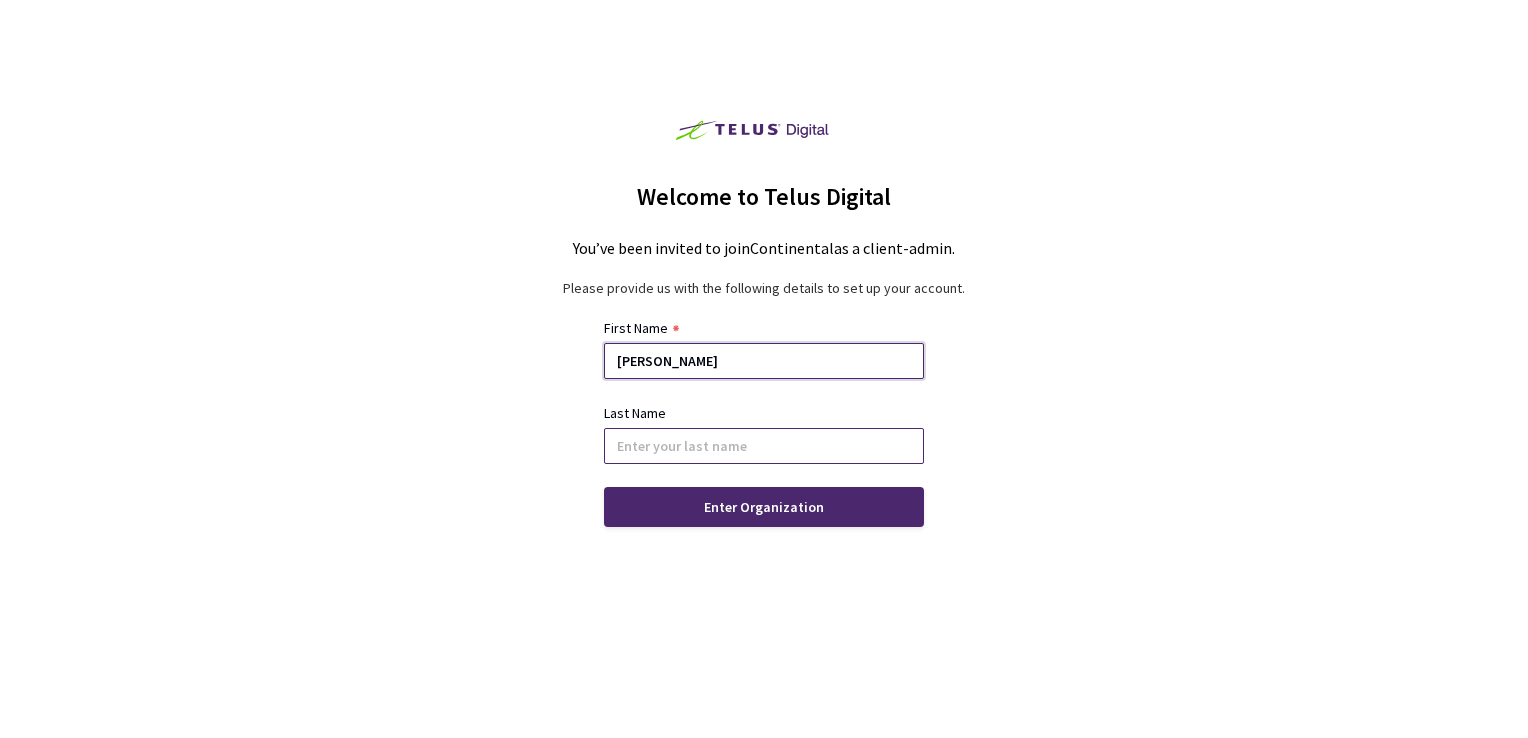 type on "[PERSON_NAME]" 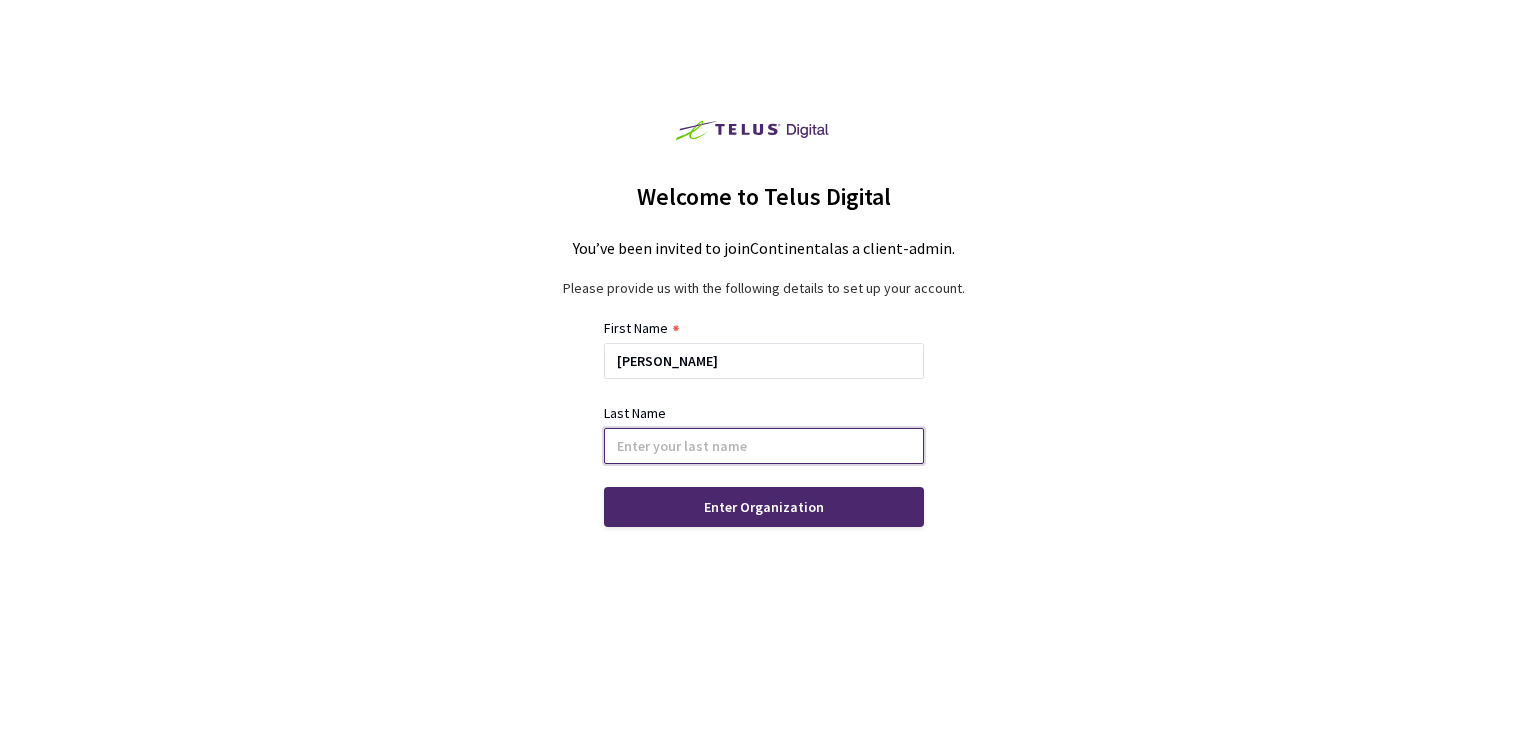 click at bounding box center (764, 446) 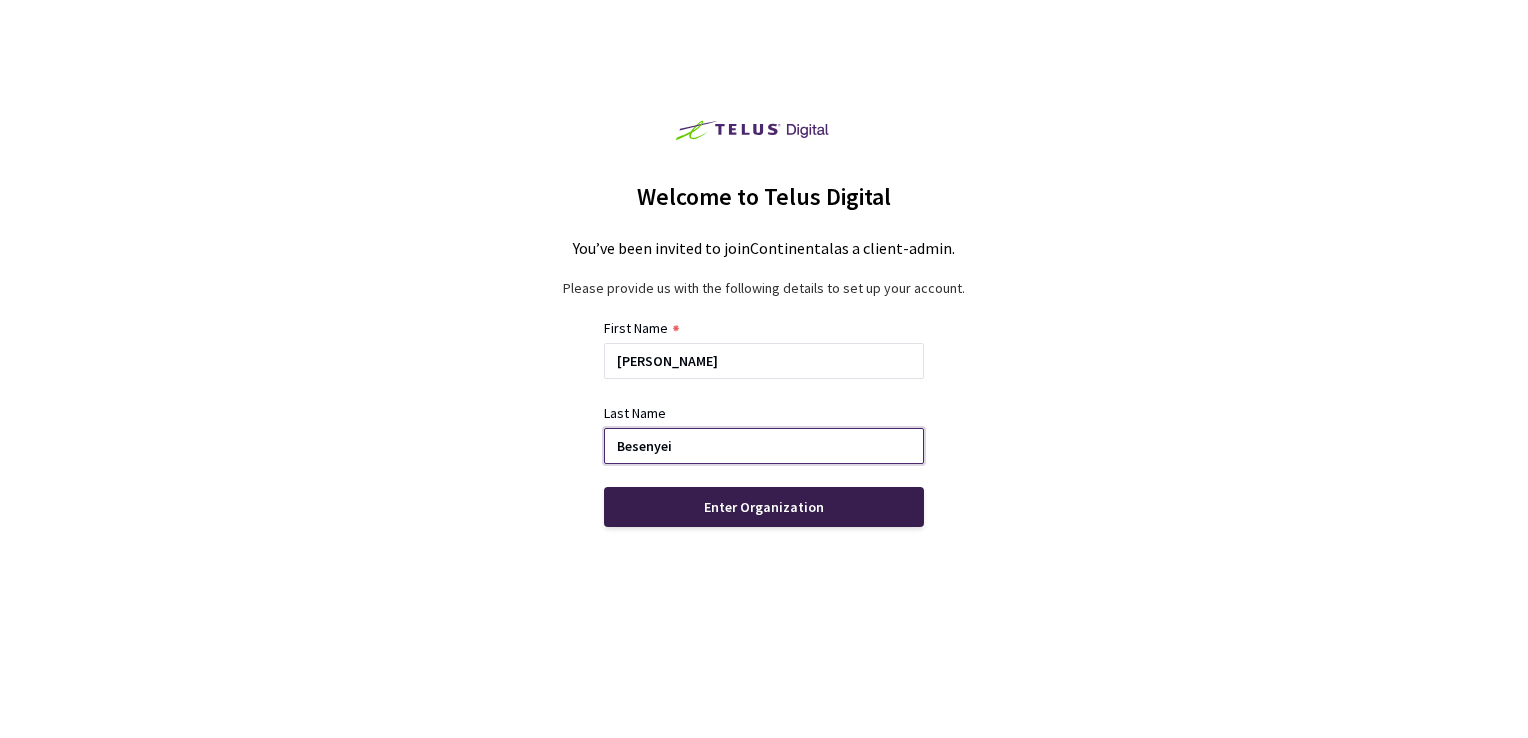 type on "Besenyei" 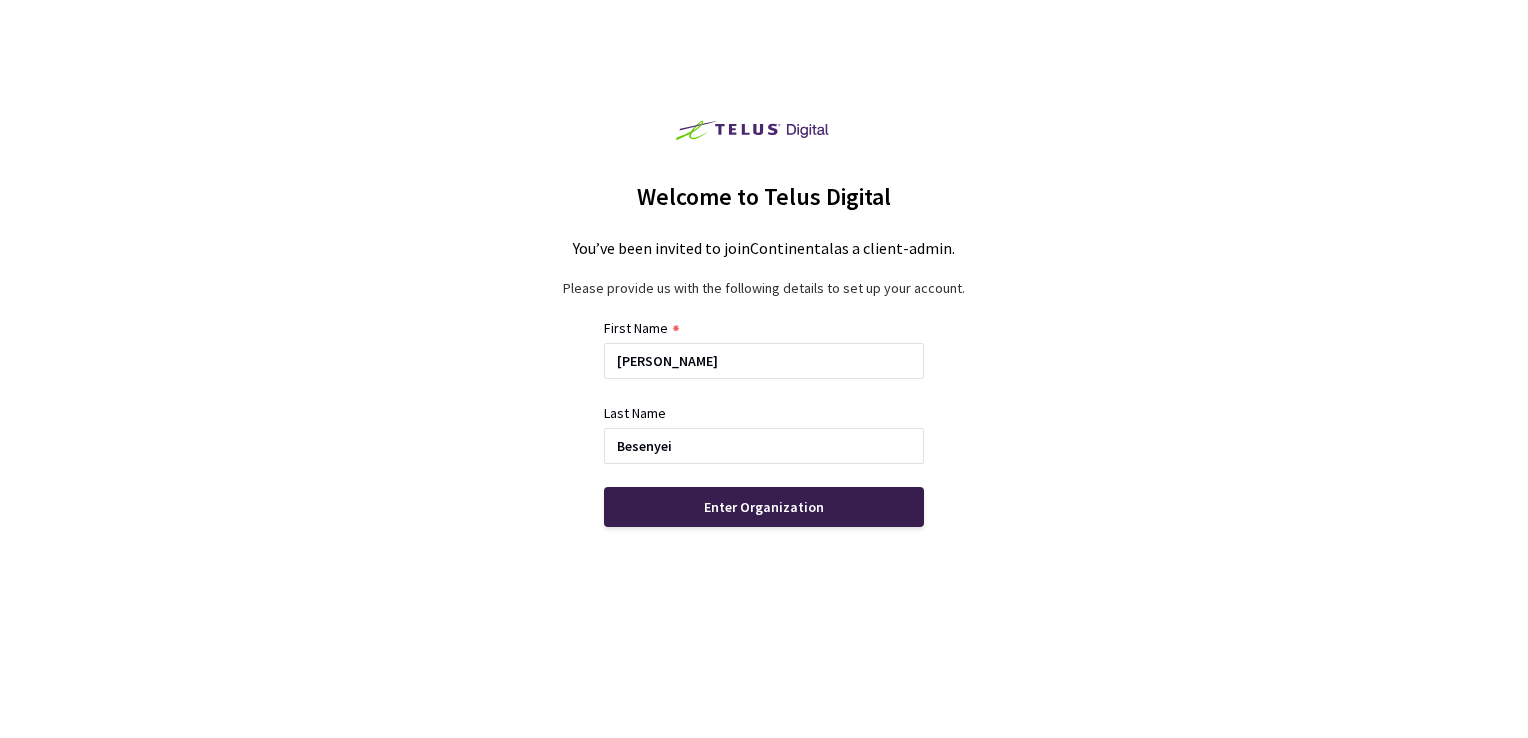 click on "Enter Organization" at bounding box center [764, 507] 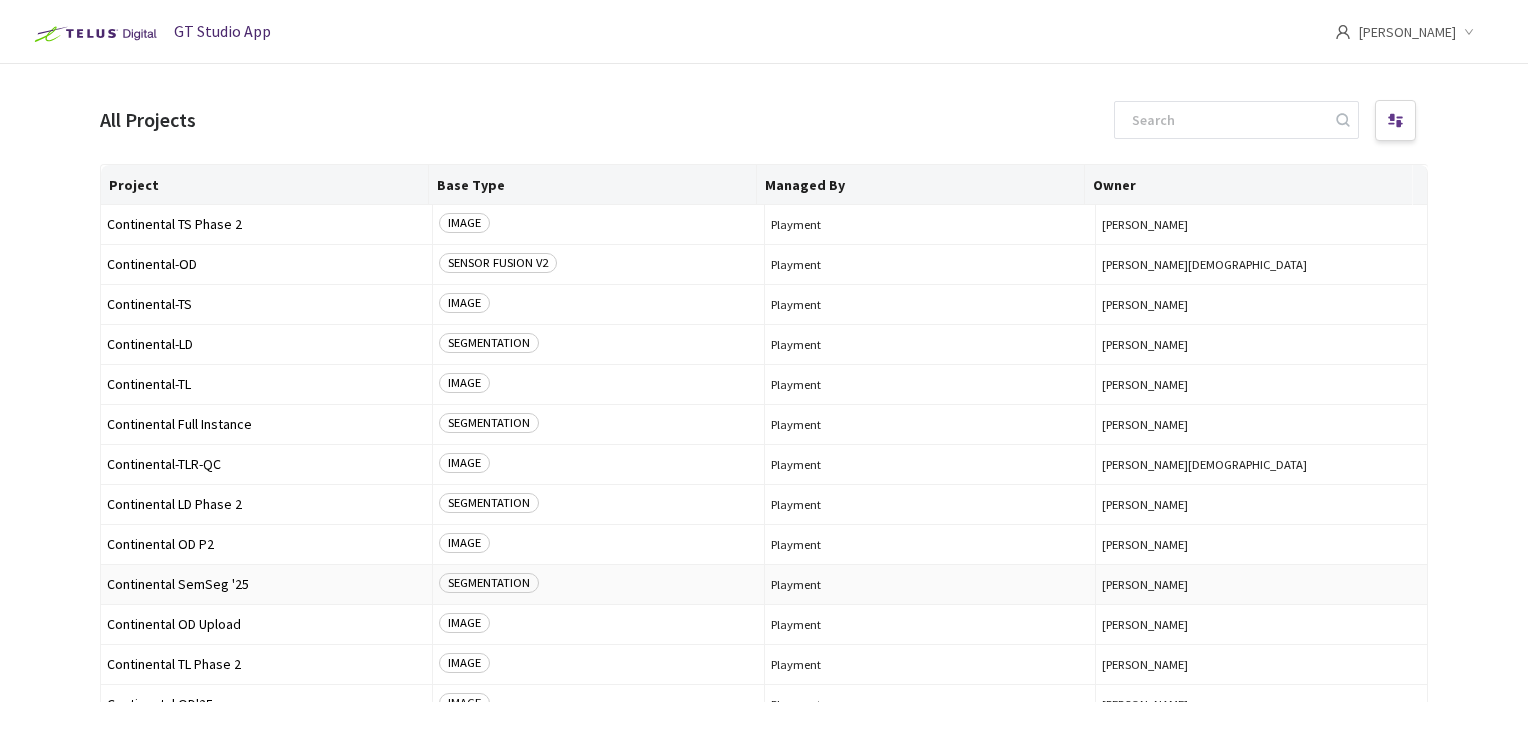 click on "Continental SemSeg '25" at bounding box center (266, 584) 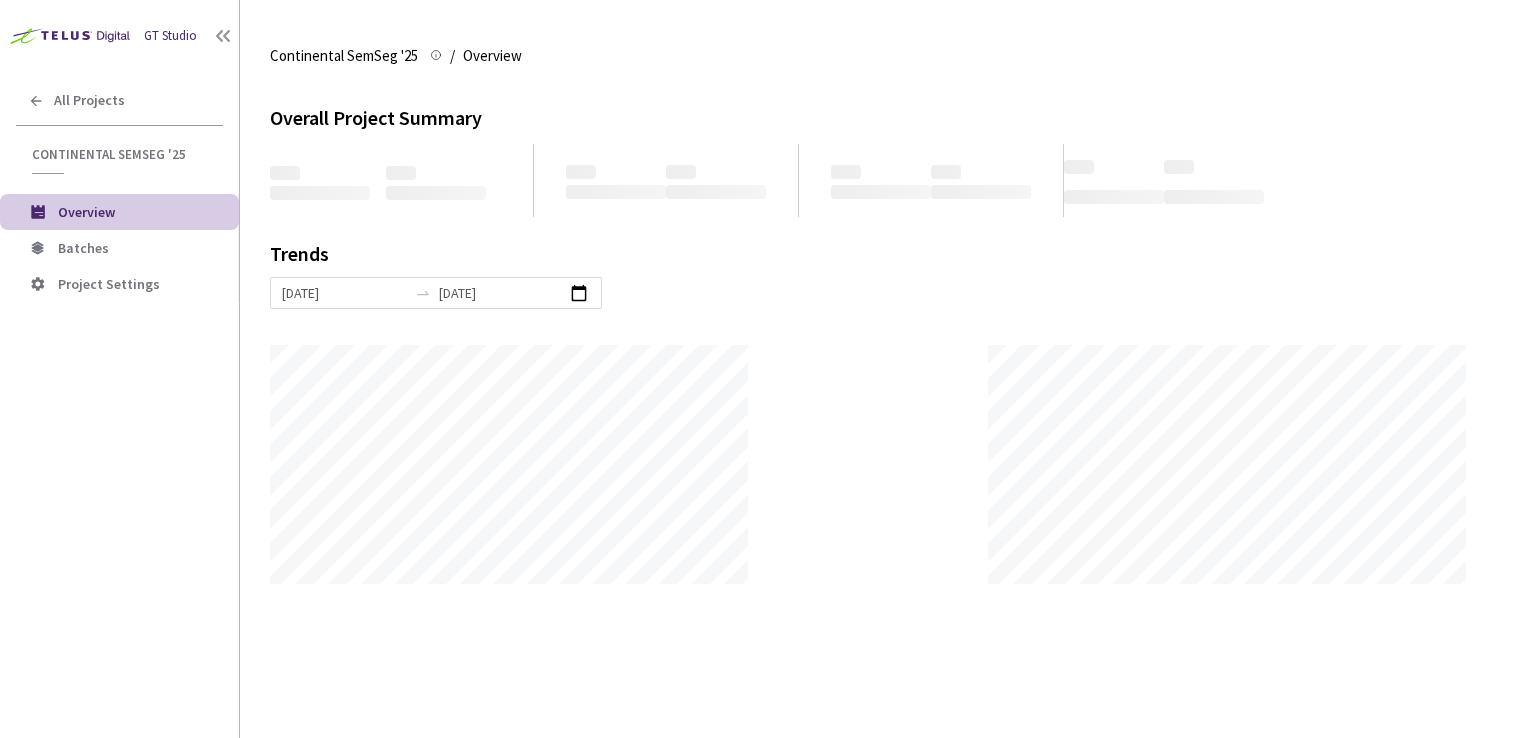 scroll, scrollTop: 999261, scrollLeft: 998472, axis: both 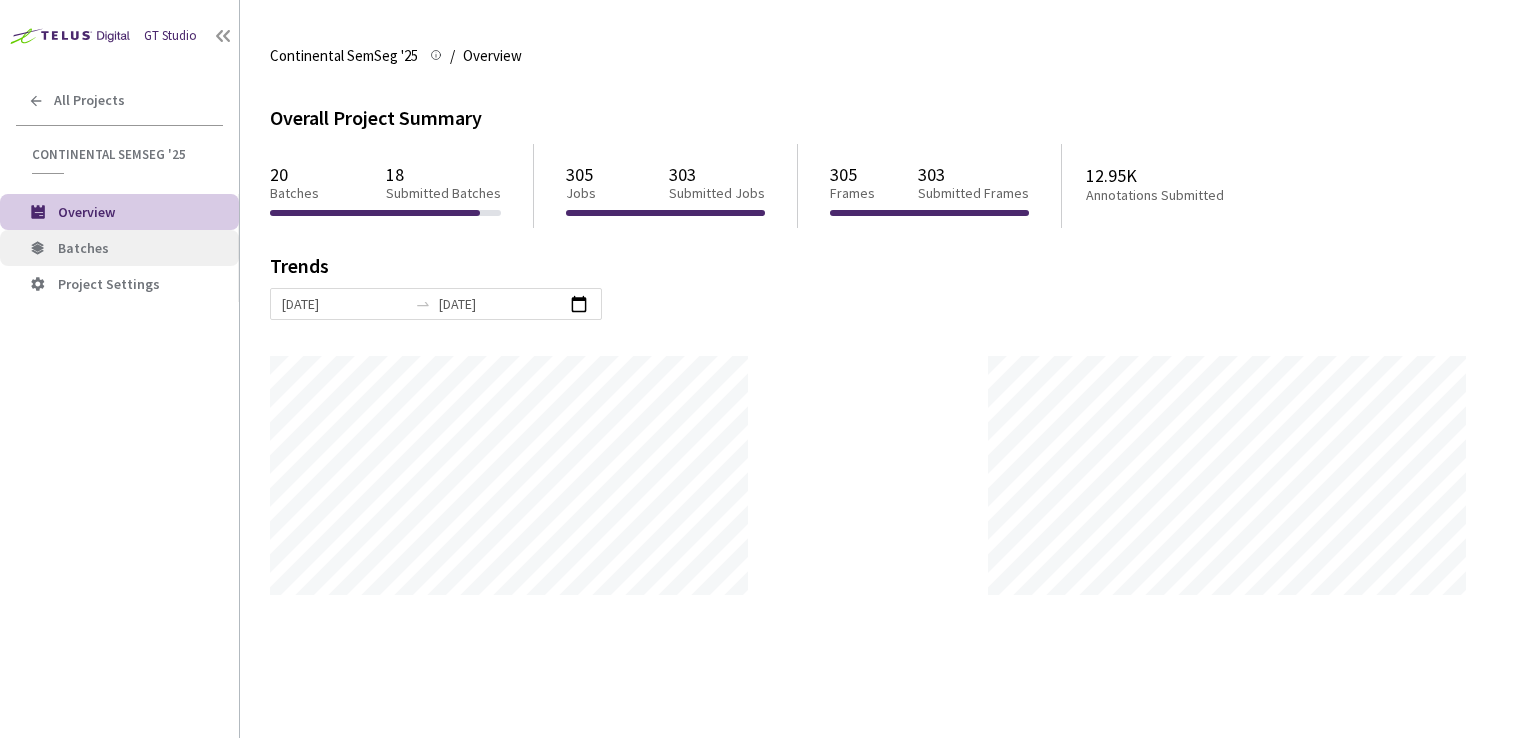 click on "Batches" at bounding box center (140, 248) 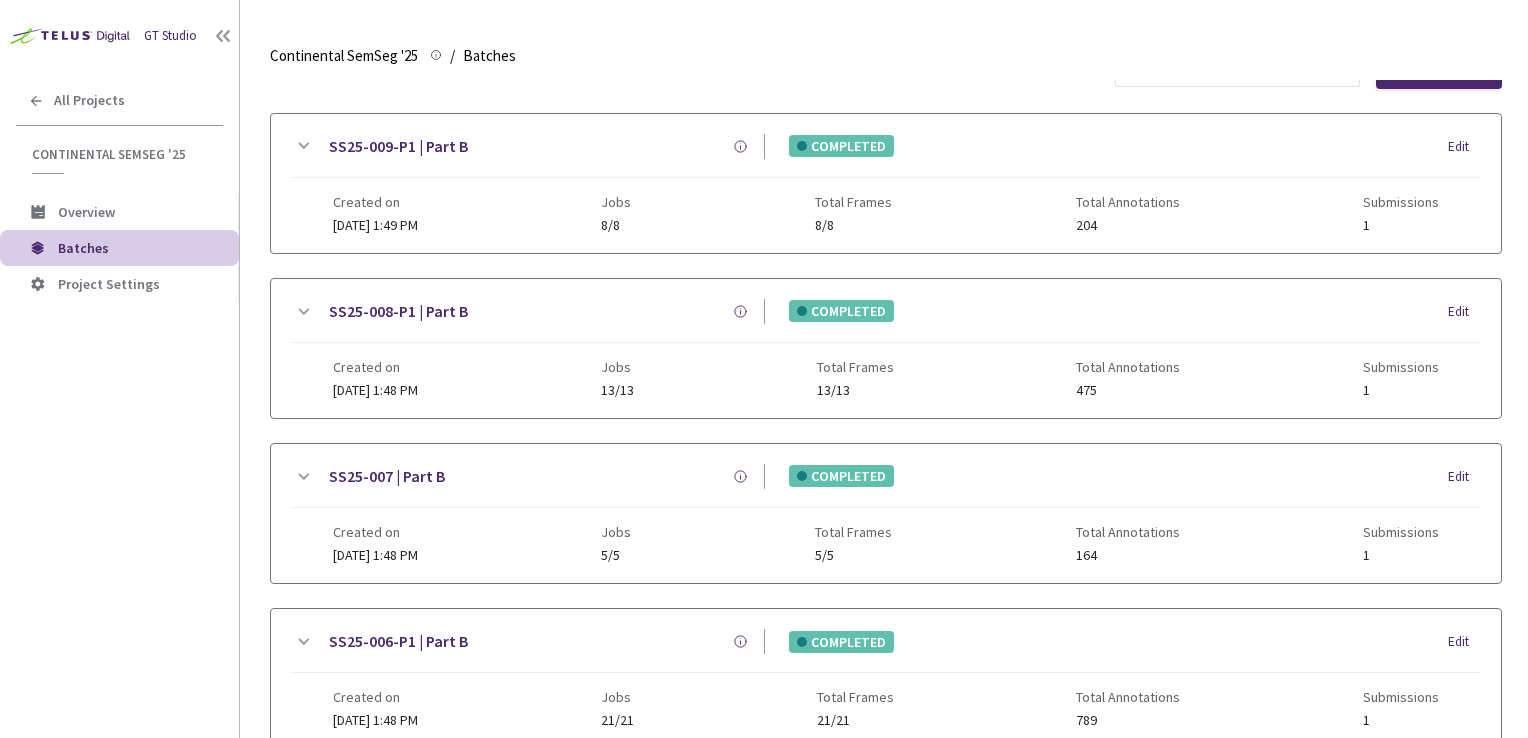 scroll, scrollTop: 0, scrollLeft: 0, axis: both 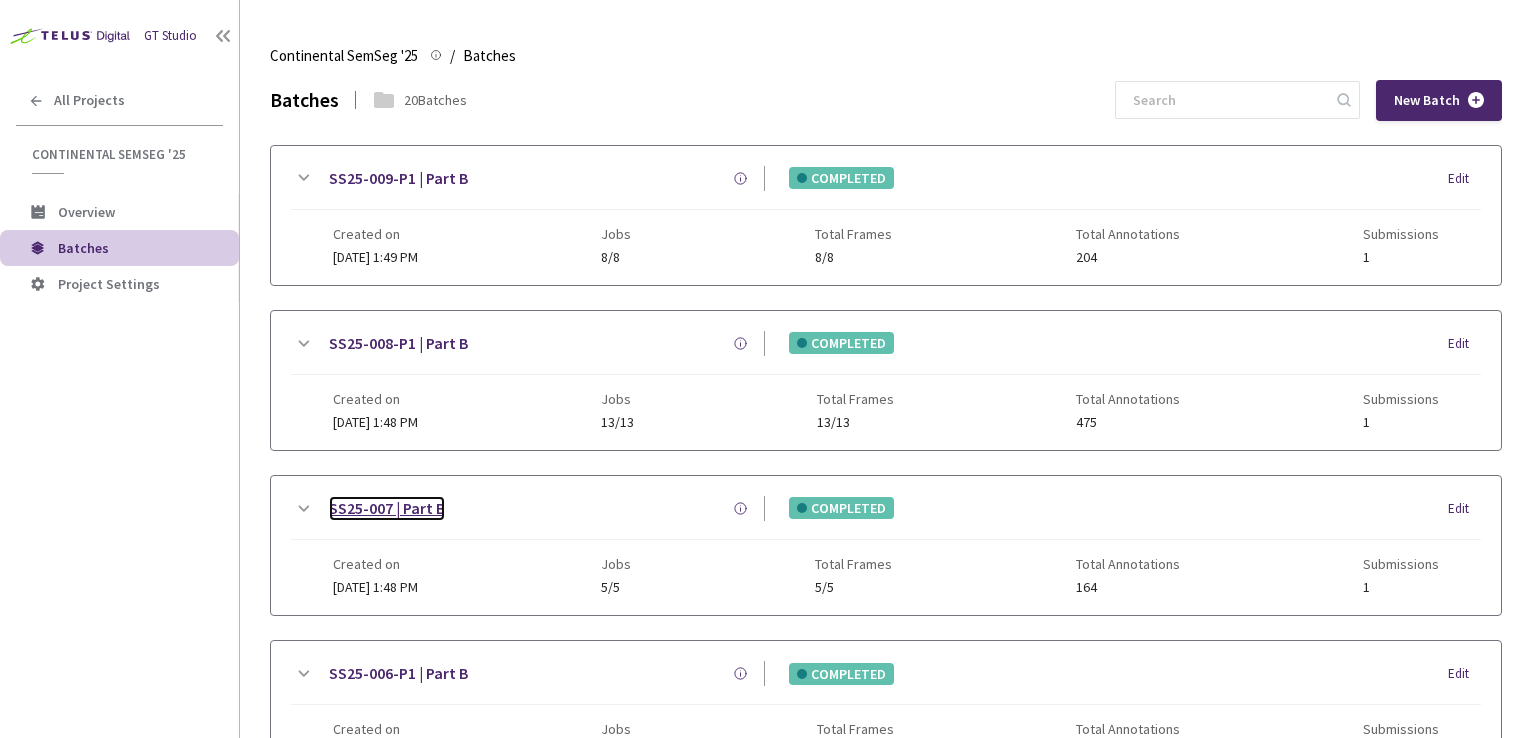 click on "SS25-007 | Part B" at bounding box center [387, 508] 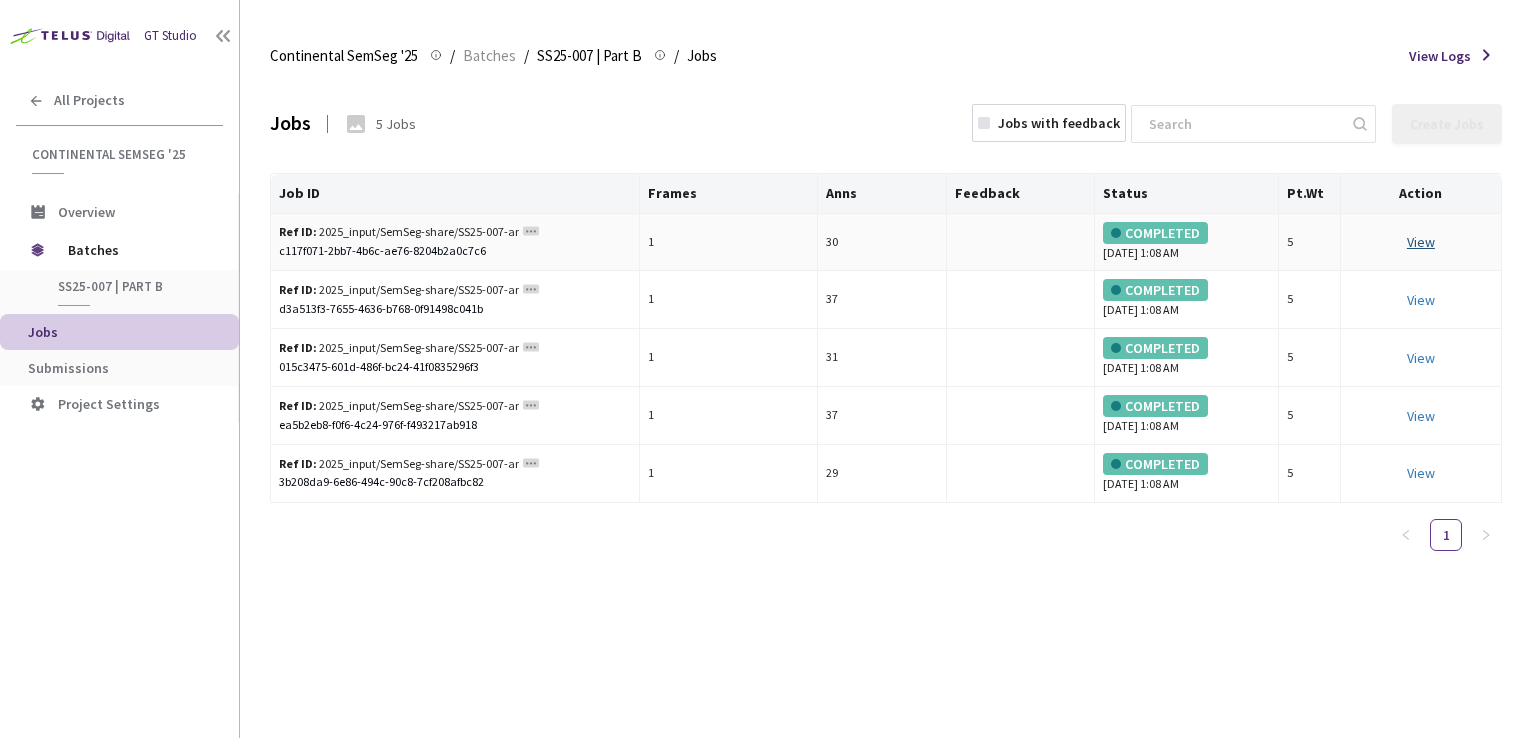 click on "View This will only let you view the job and not perform the labelling task." at bounding box center [1421, 242] 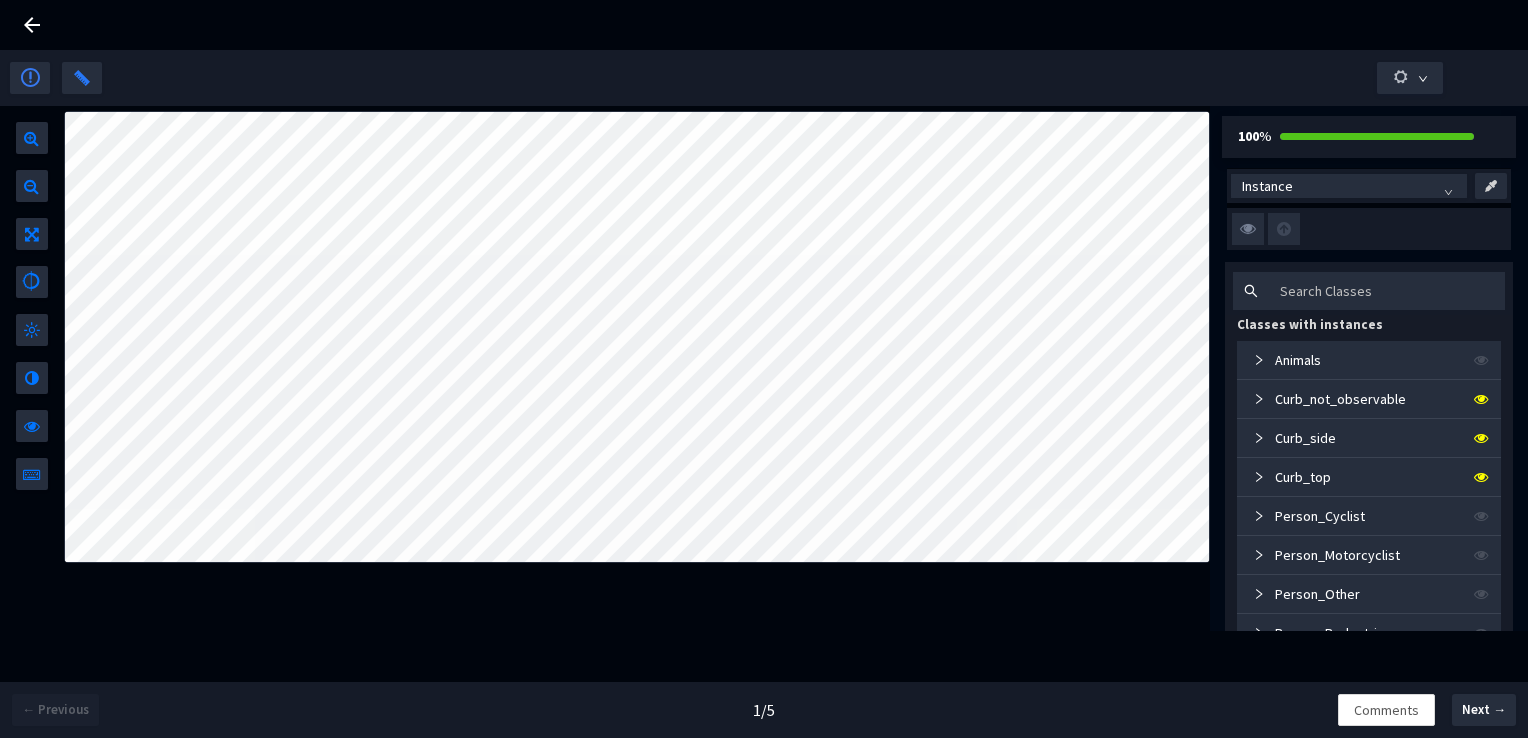 click on "Animals" at bounding box center [1283, 360] 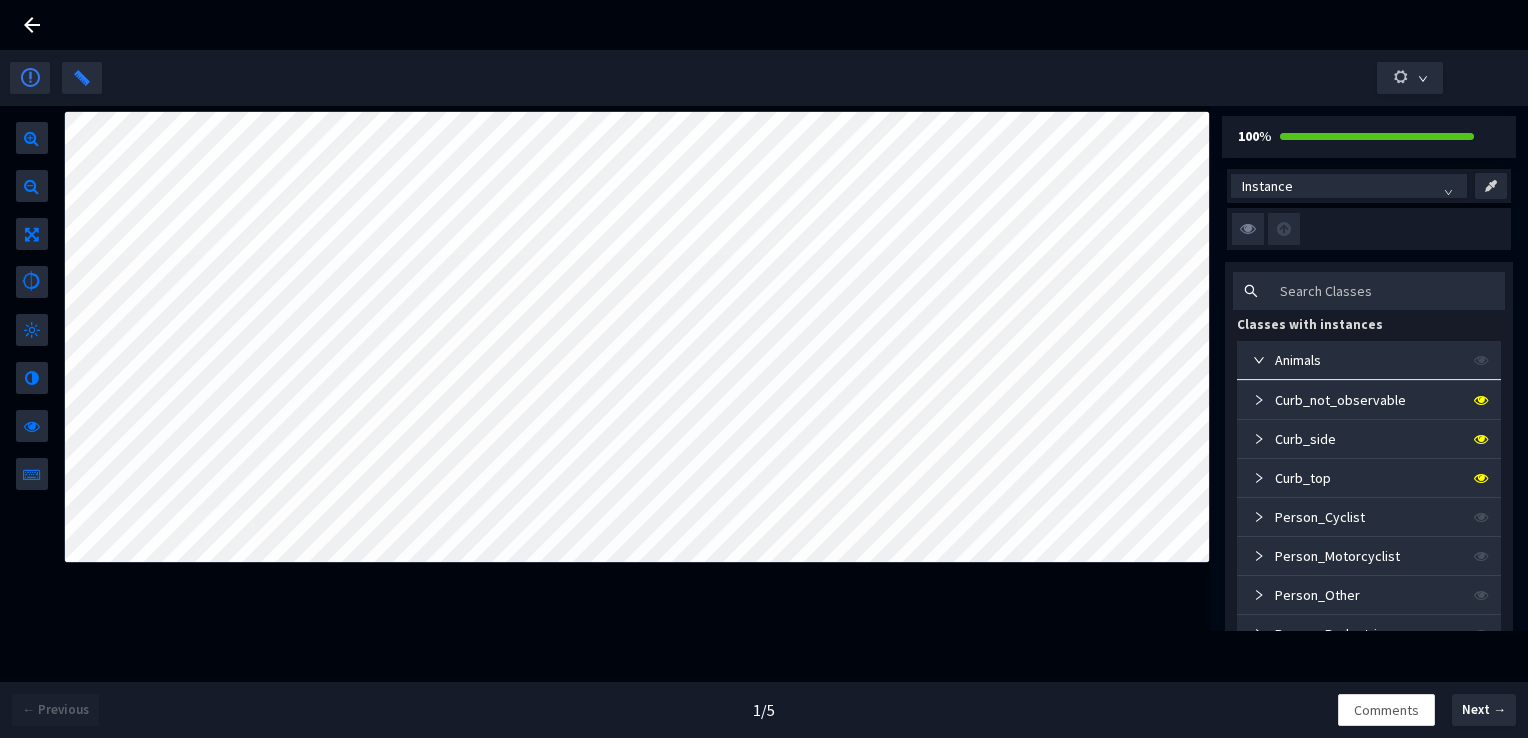 click on "Curb_not_observable" at bounding box center (1325, 400) 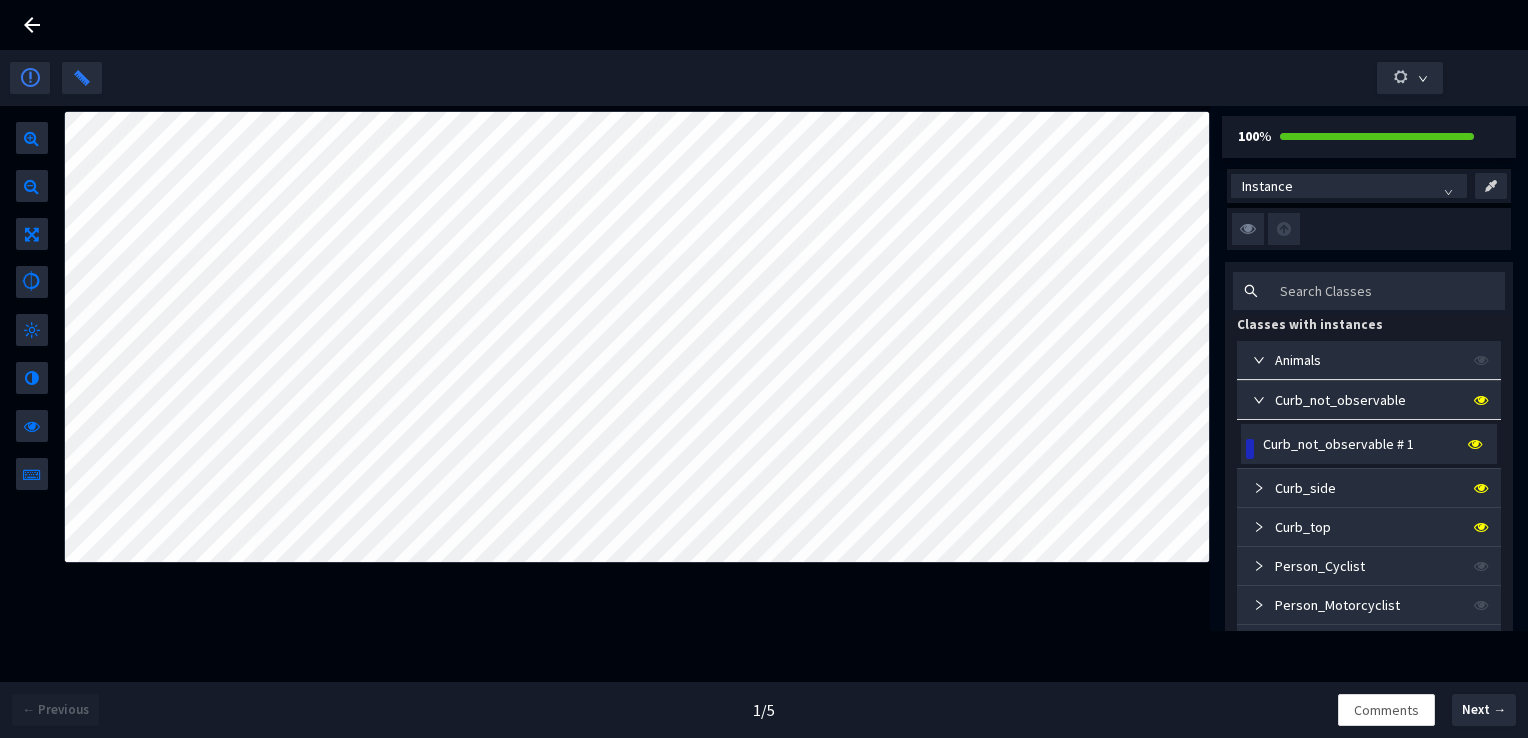 click 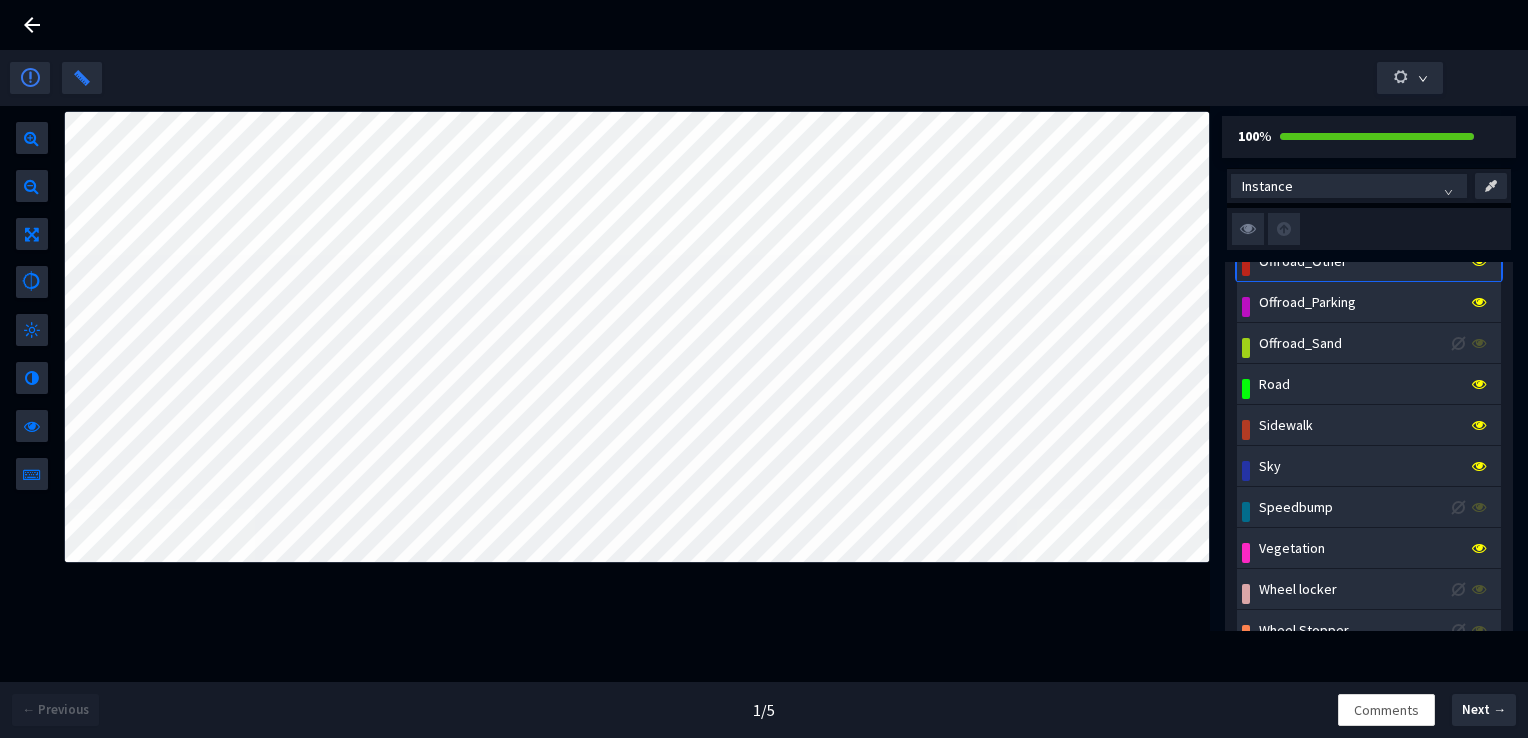 scroll, scrollTop: 2101, scrollLeft: 0, axis: vertical 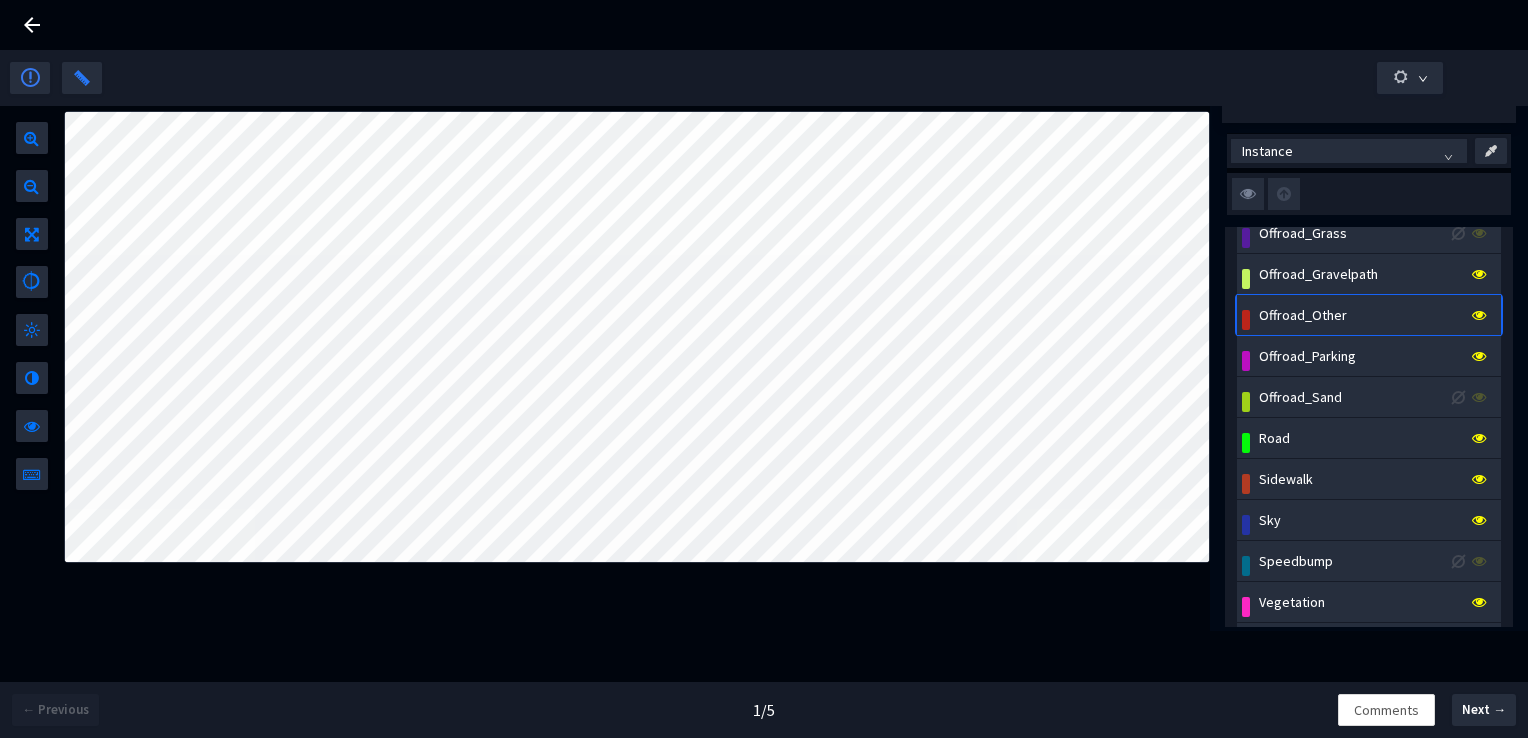 click 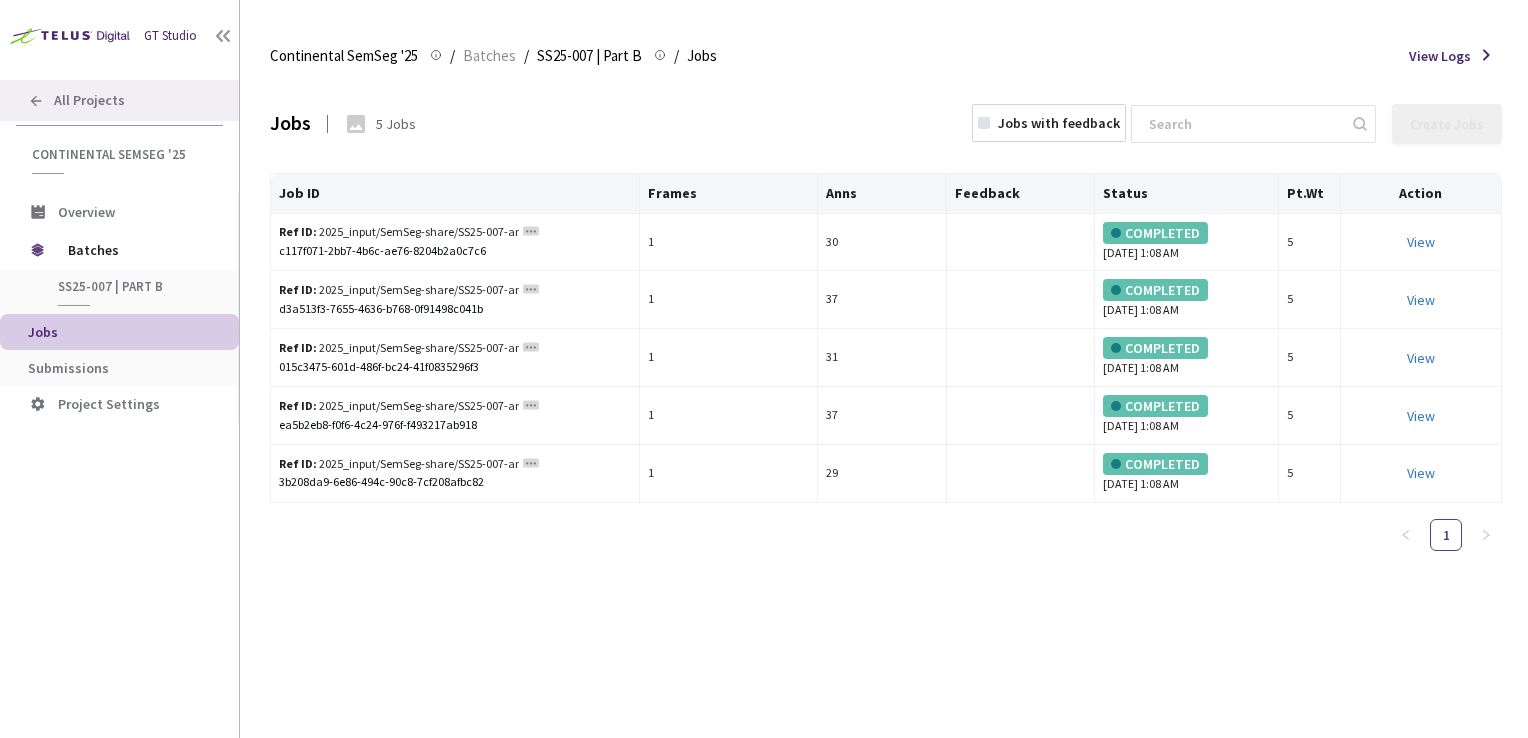 click on "All Projects" at bounding box center [89, 100] 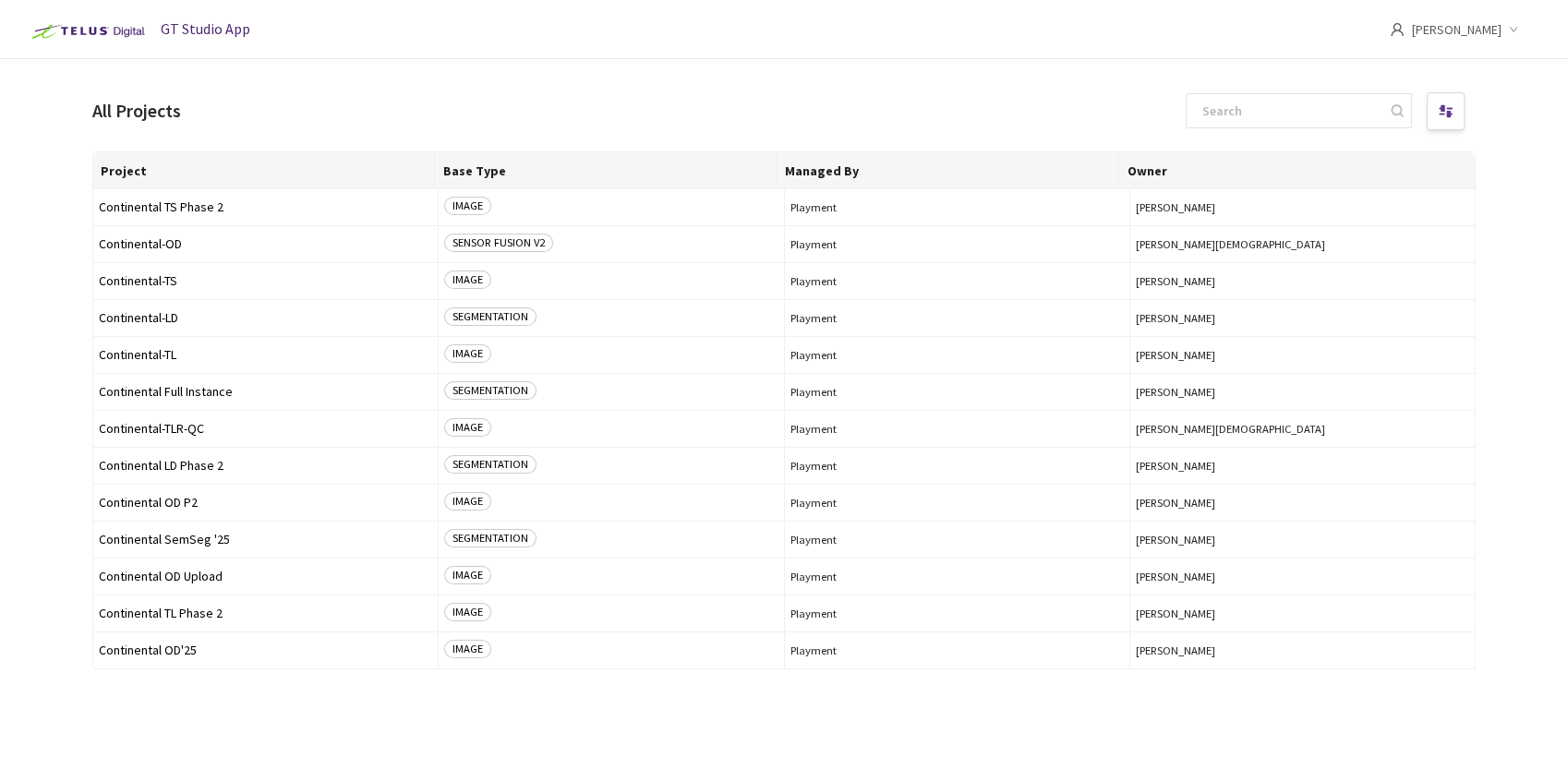 drag, startPoint x: 1356, startPoint y: 2, endPoint x: 0, endPoint y: 288, distance: 1385.8326 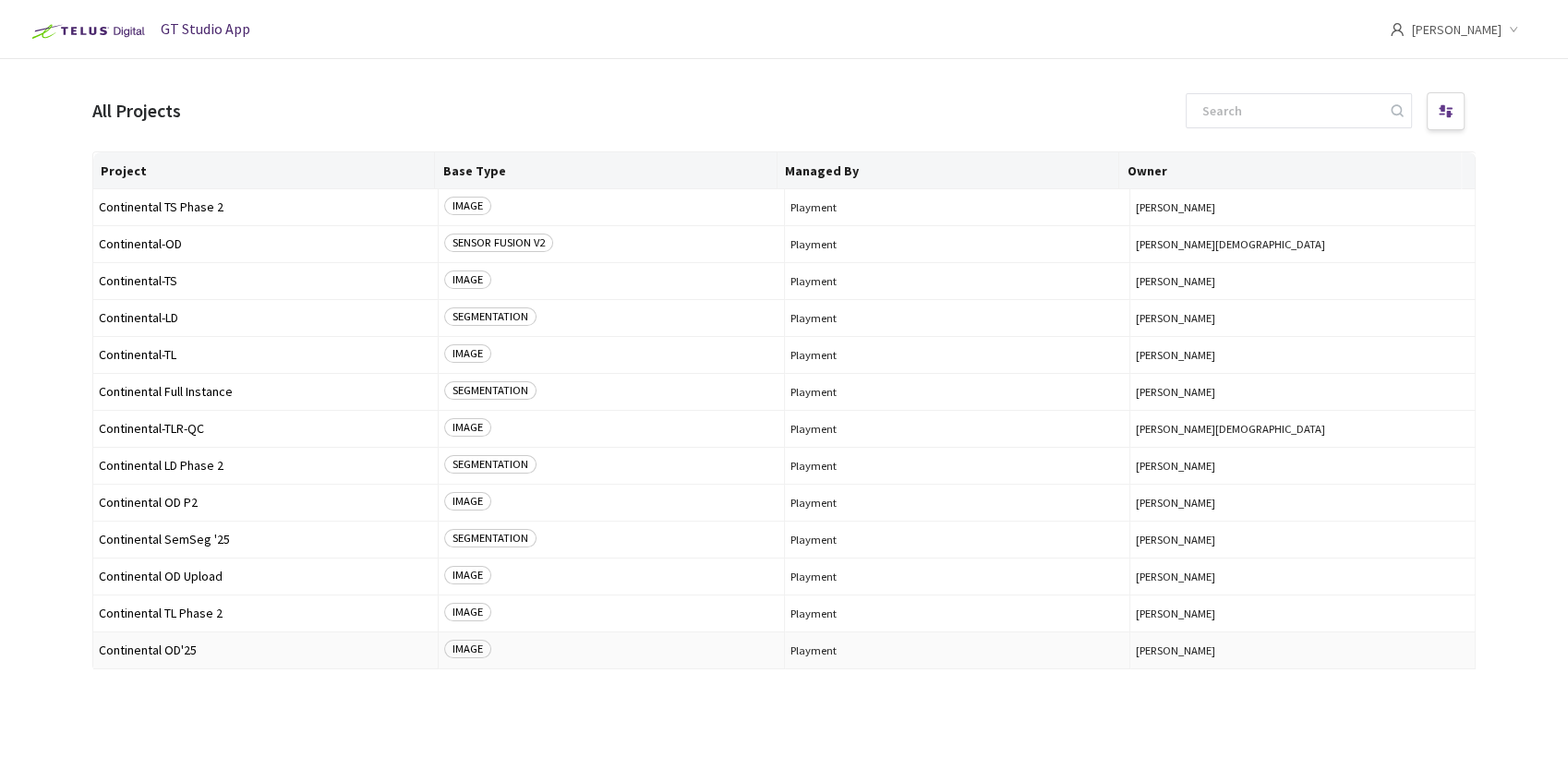 click on "Continental OD'25" at bounding box center [265, 650] 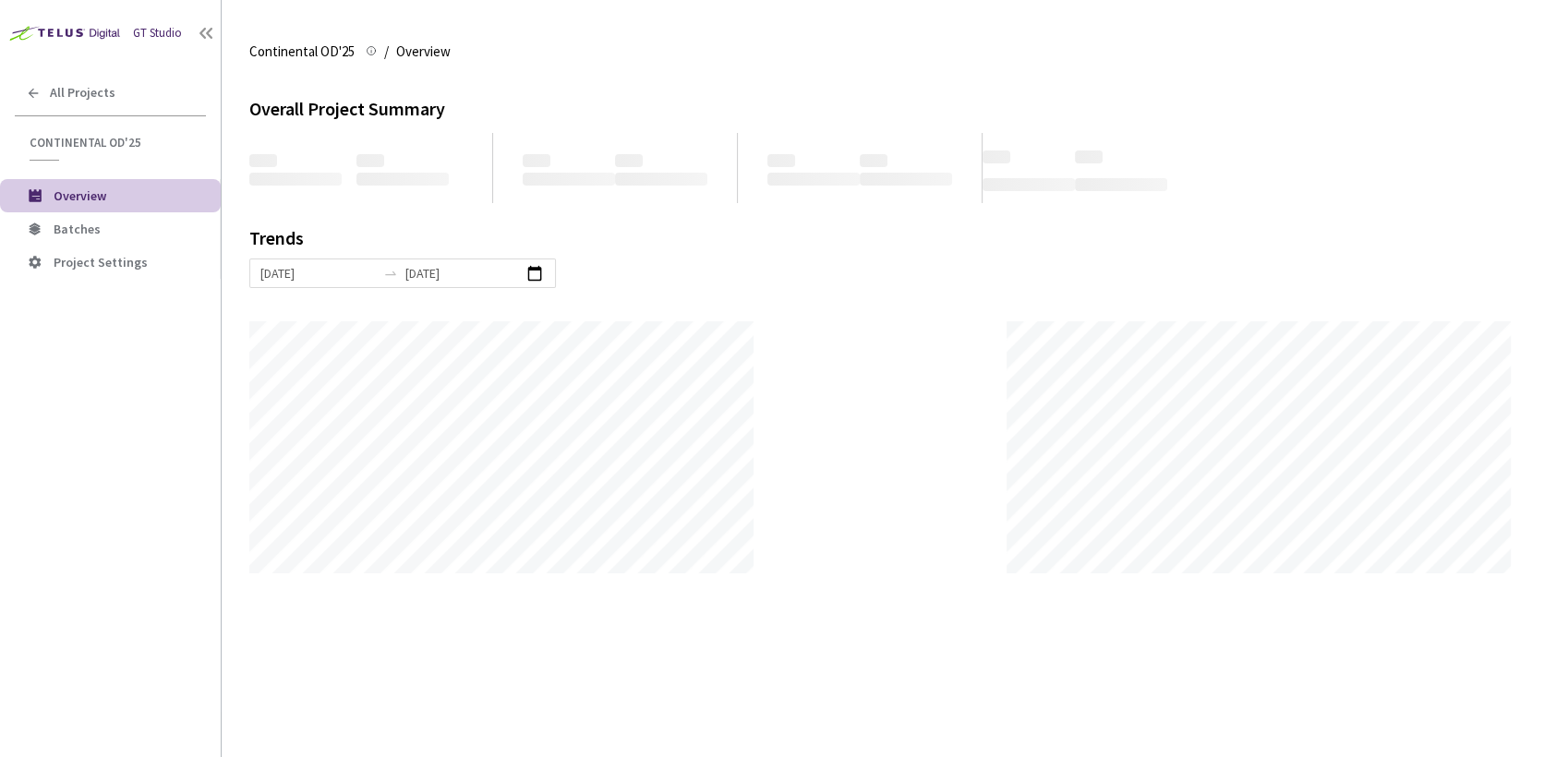 scroll, scrollTop: 922413, scrollLeft: 921871, axis: both 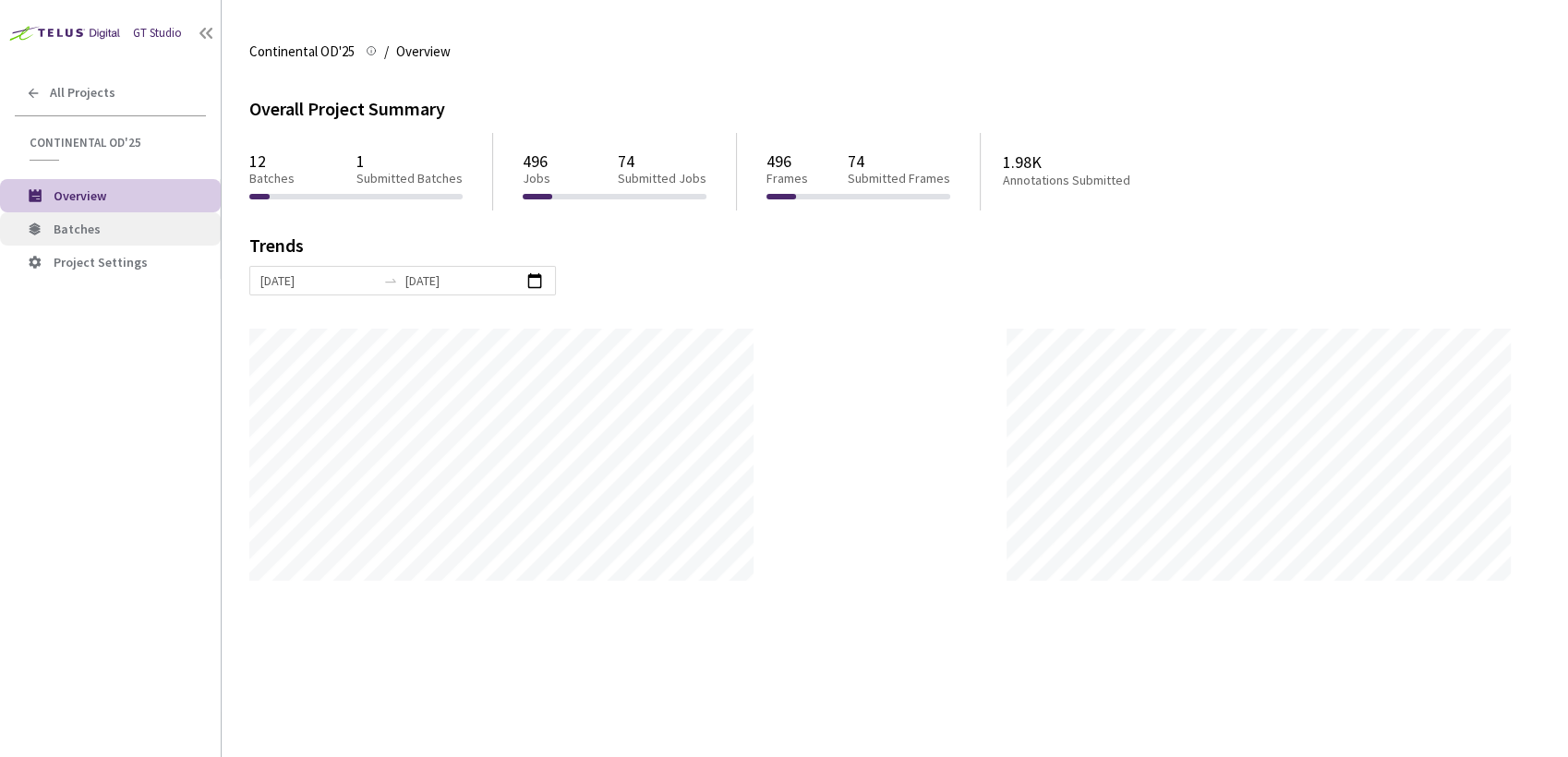 click on "Batches" at bounding box center [129, 229] 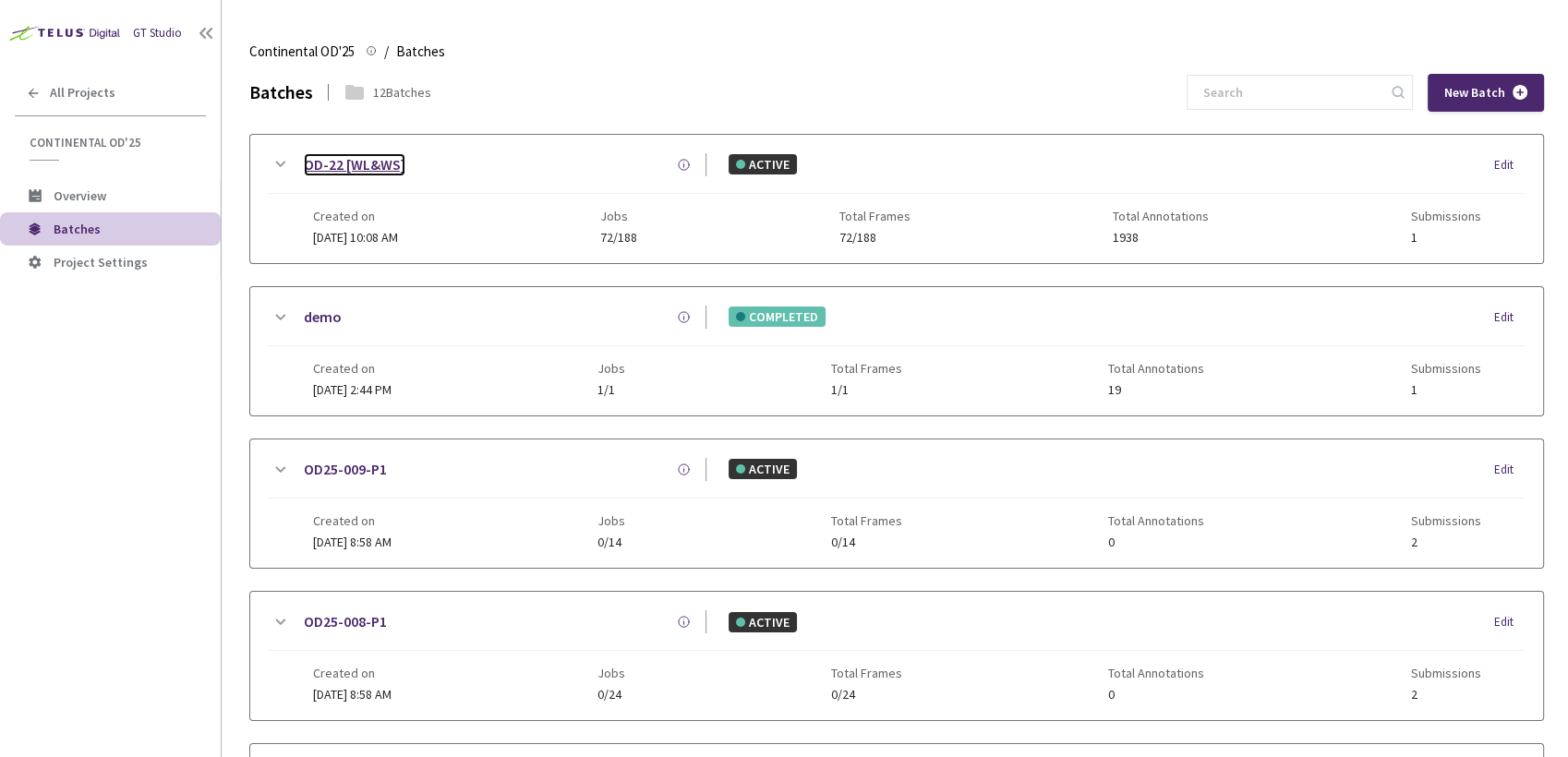 click on "OD-22 [WL&WS]" at bounding box center [355, 164] 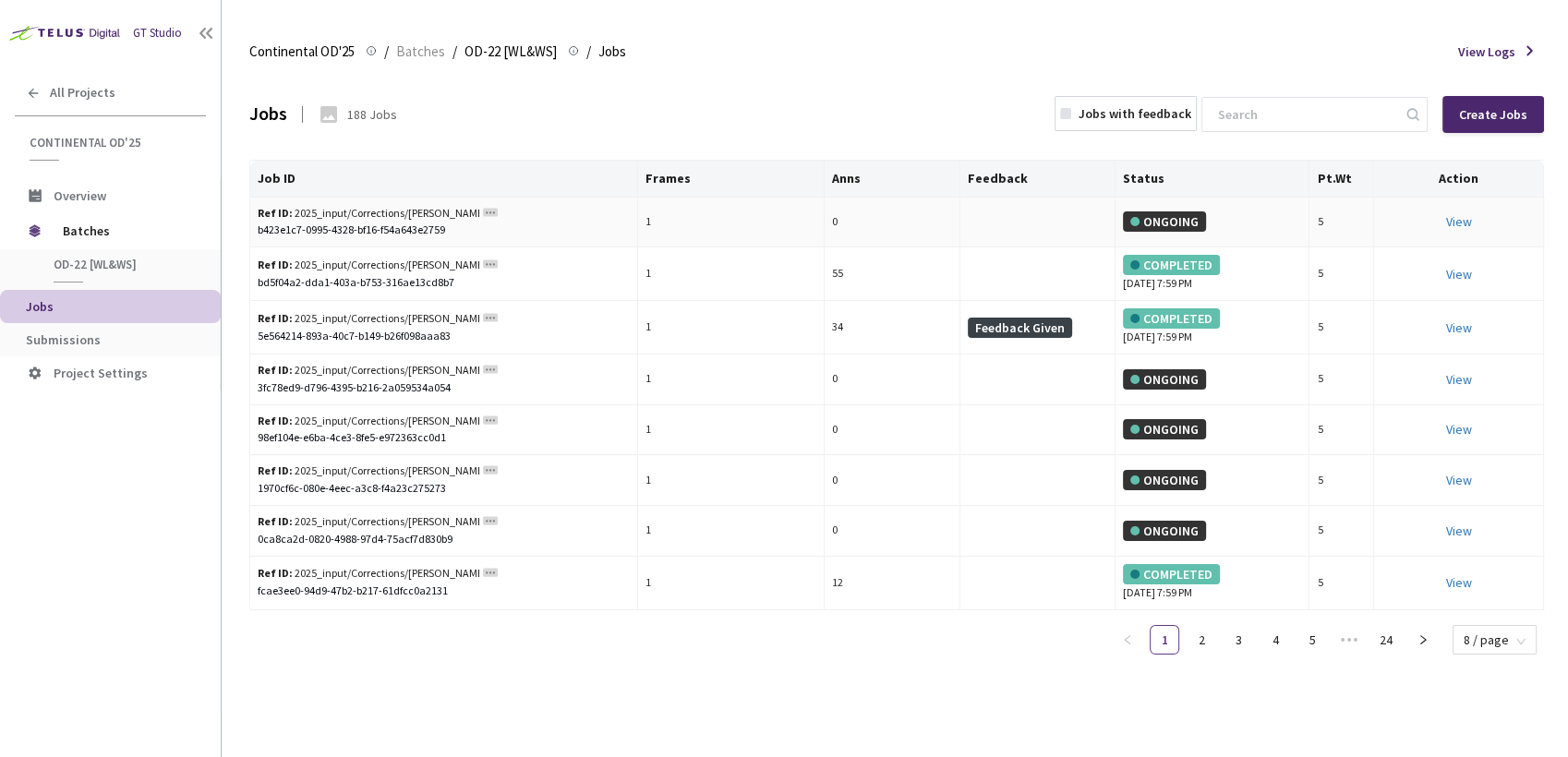 click on "View" at bounding box center (1458, 222) 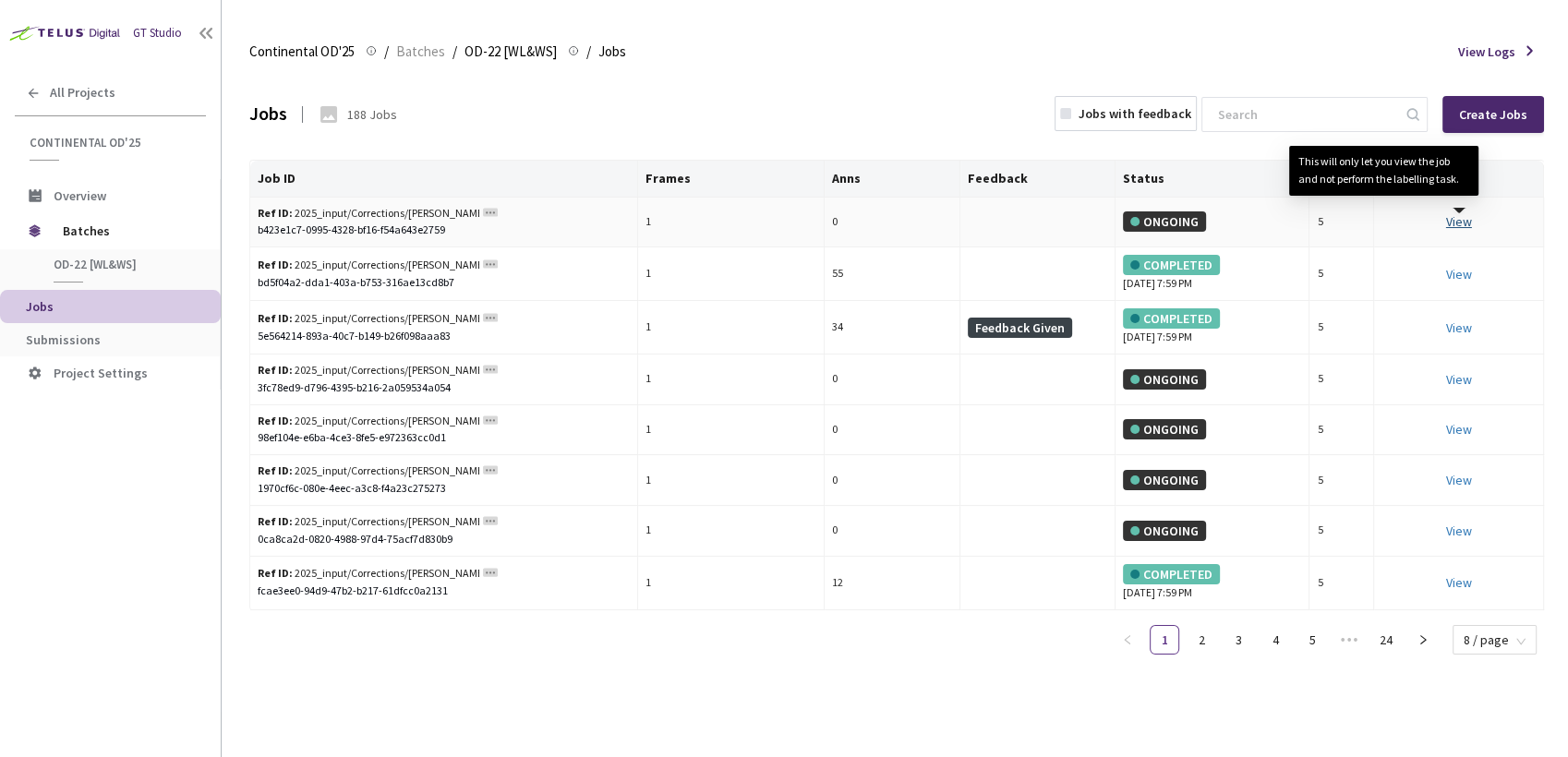 click on "View This will only let you view the job and not perform the labelling task." at bounding box center (1459, 222) 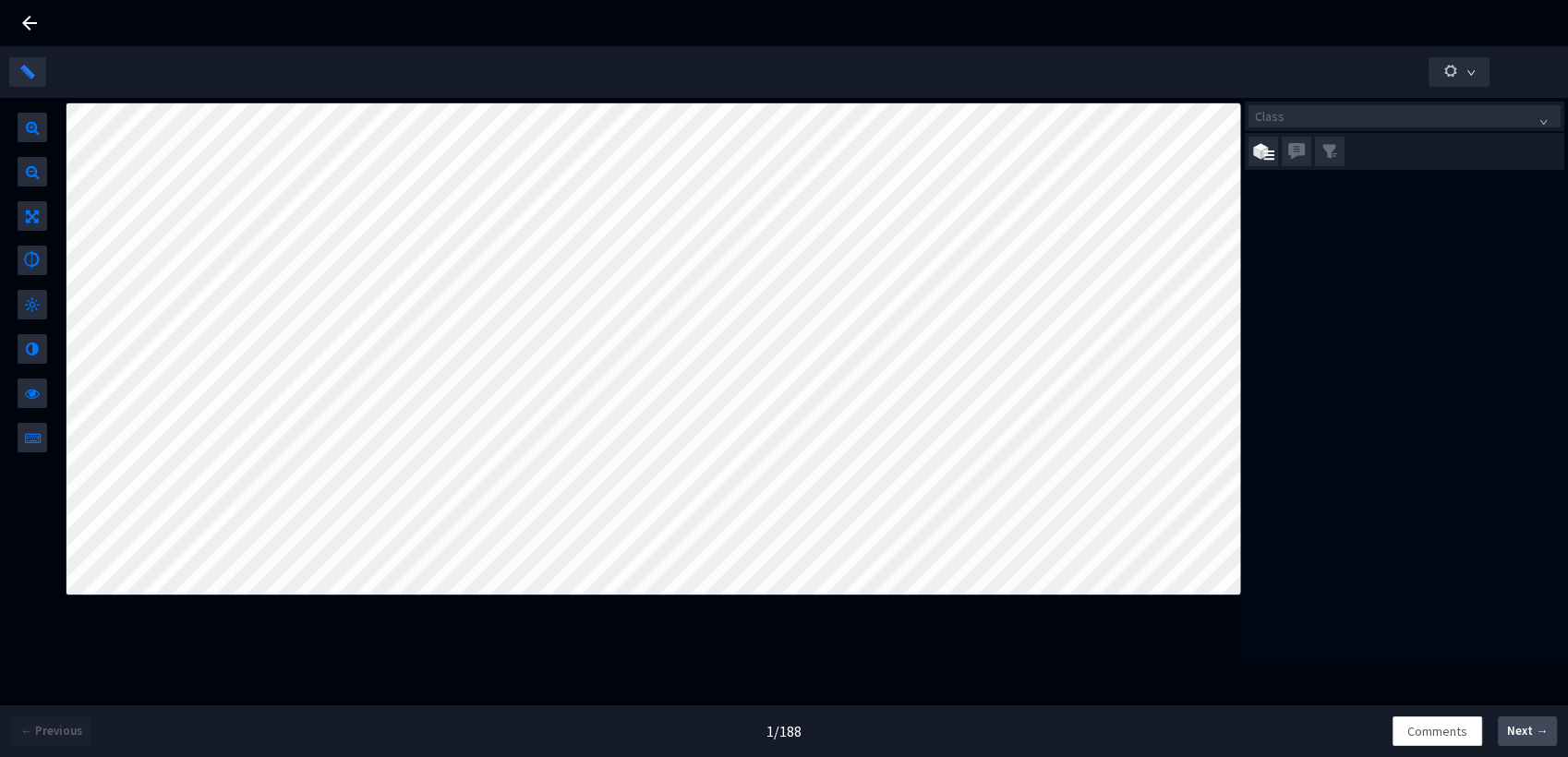 click on "Next →" at bounding box center (1527, 731) 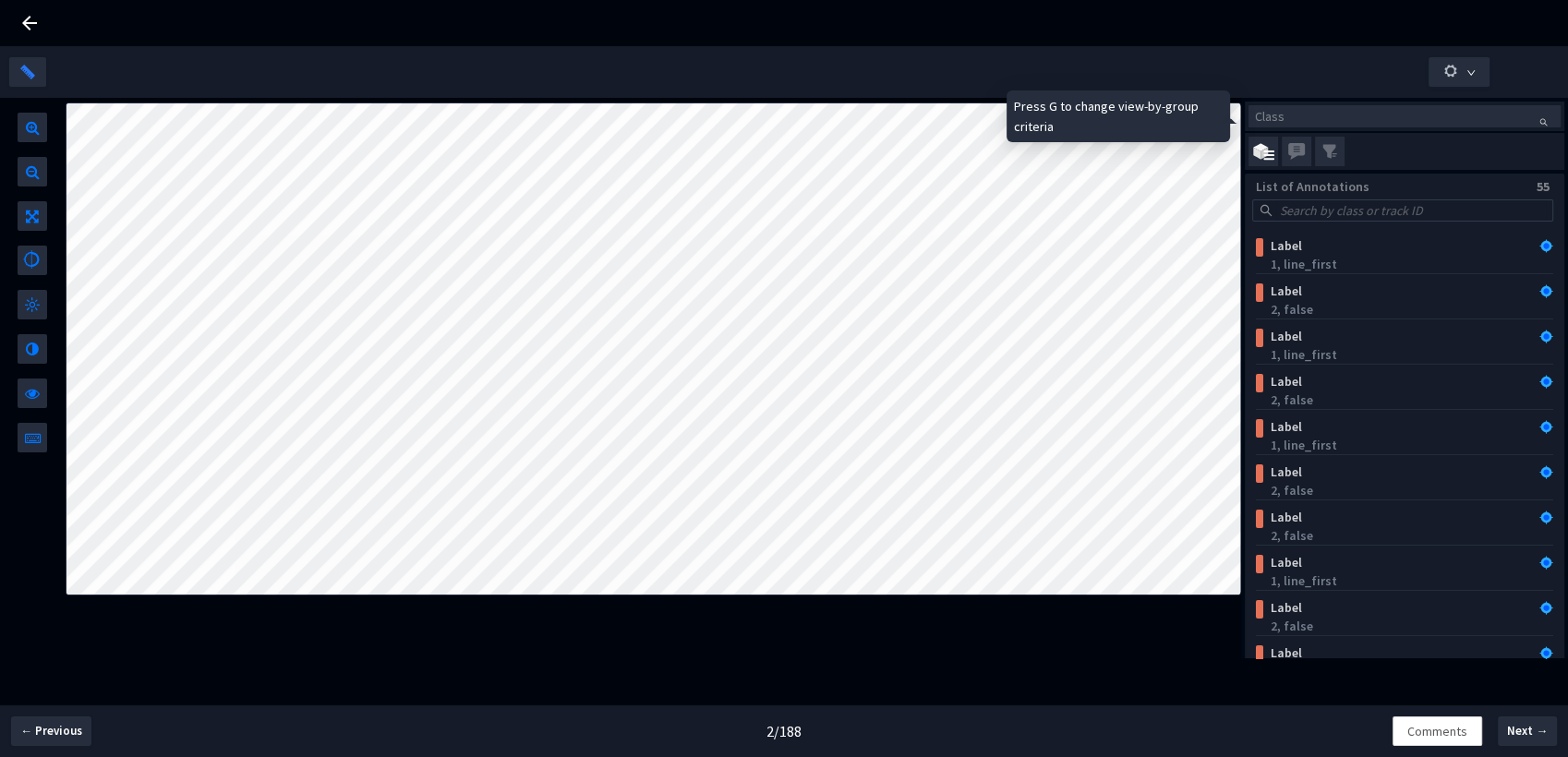 click on "Class" at bounding box center [1405, 116] 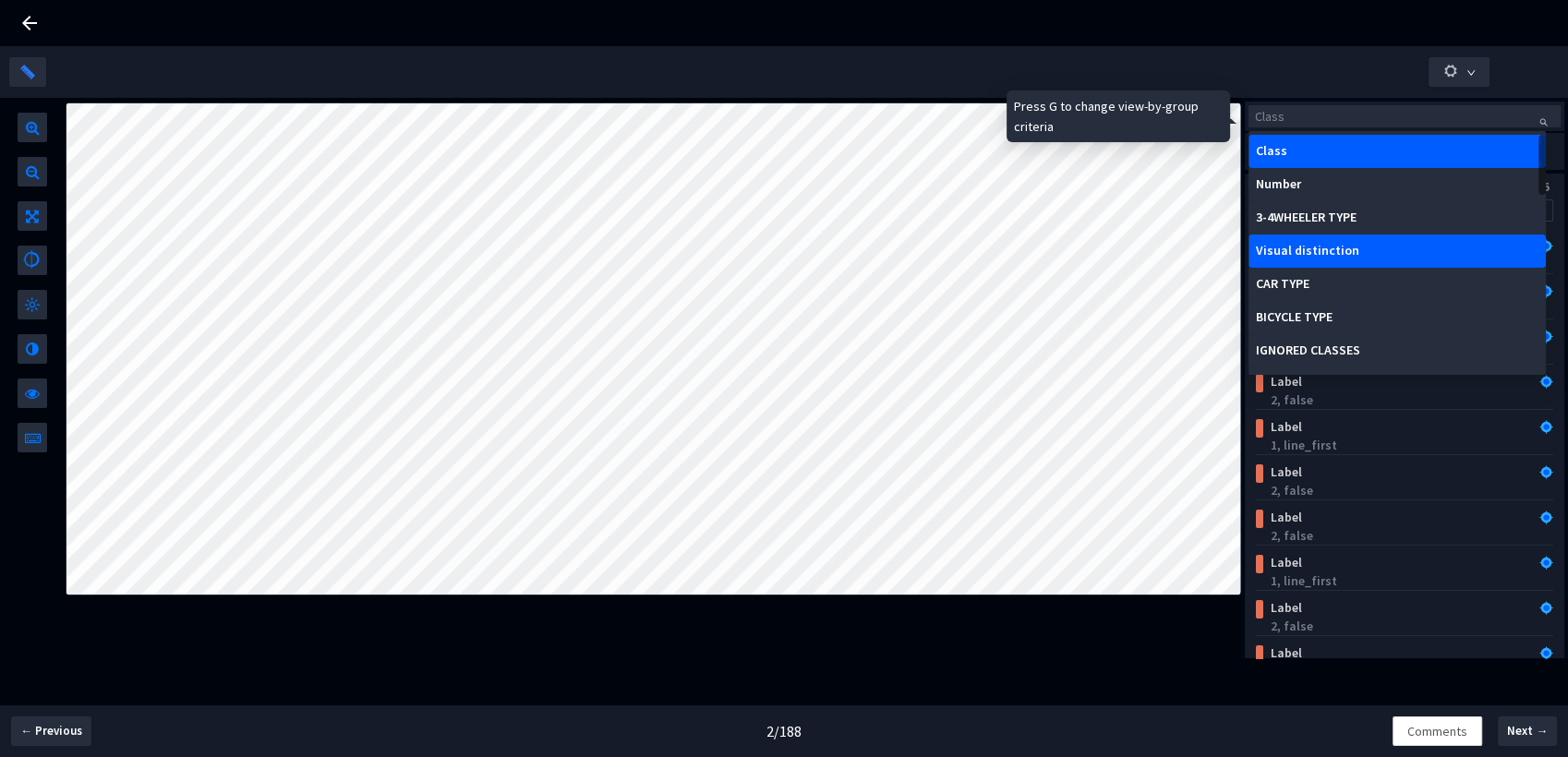 click on "Visual distinction" at bounding box center [1397, 251] 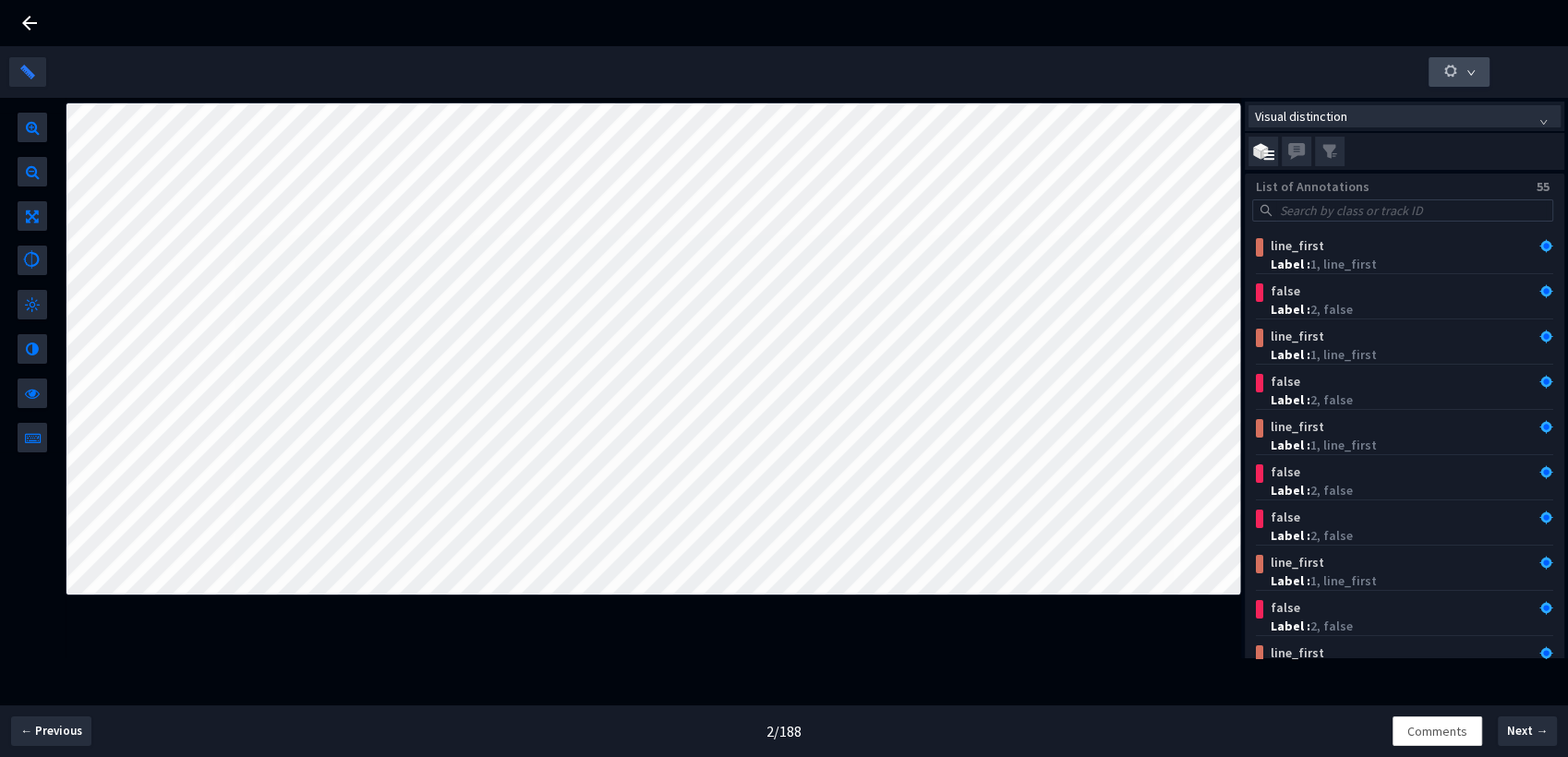 click at bounding box center (1459, 72) 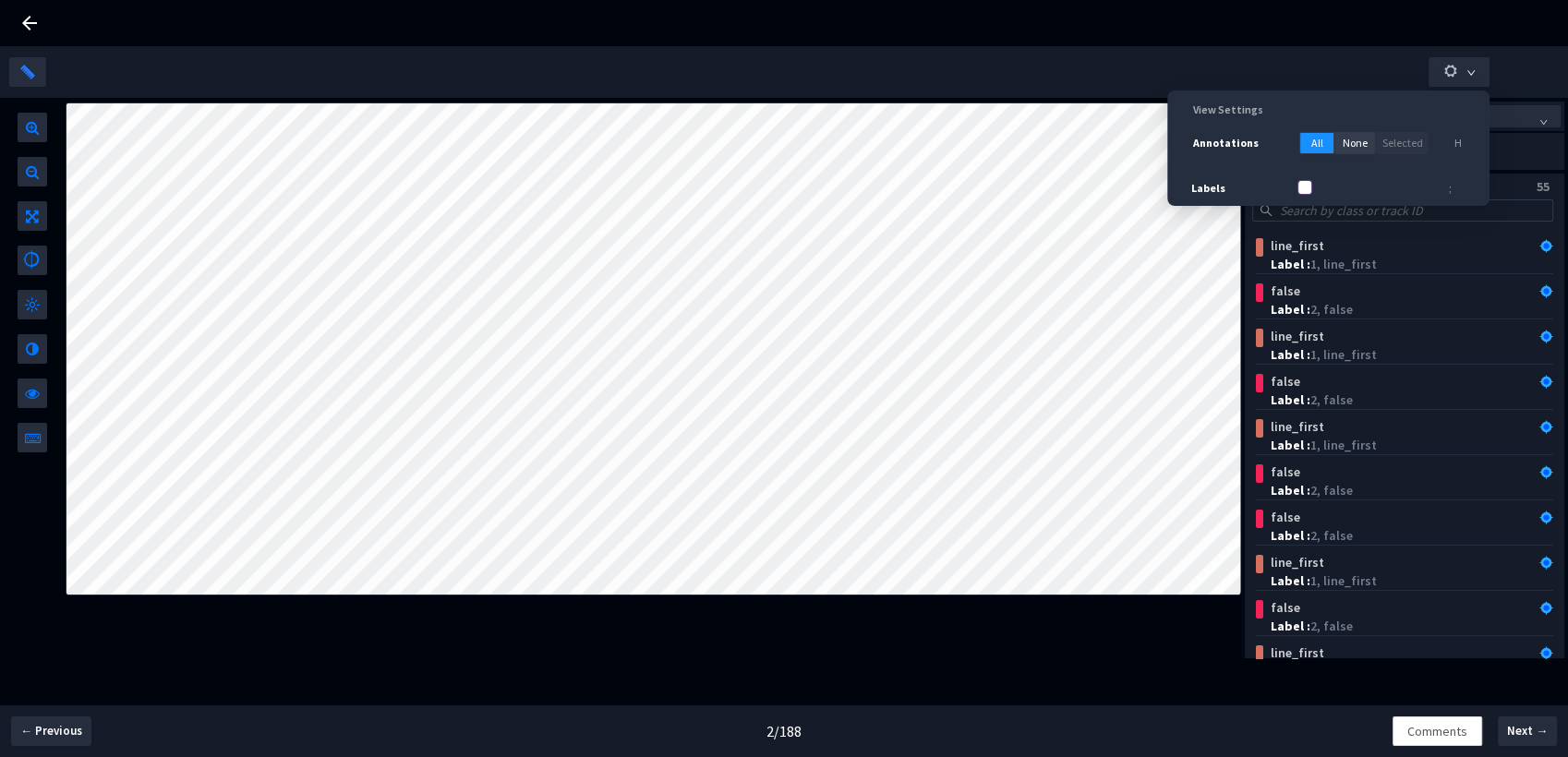 click on "Labels" at bounding box center (1305, 187) 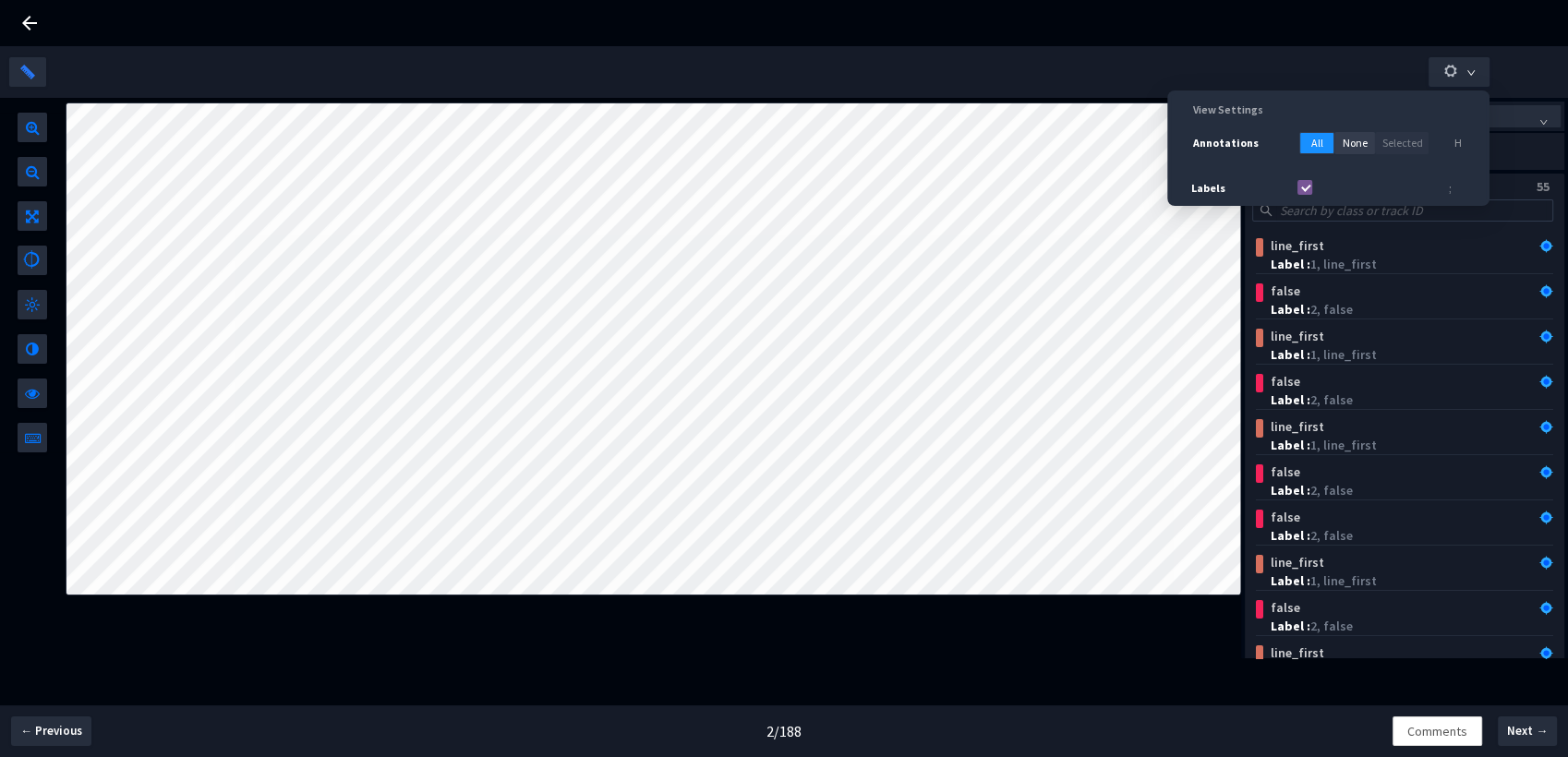 click on "Labels" at bounding box center (1305, 187) 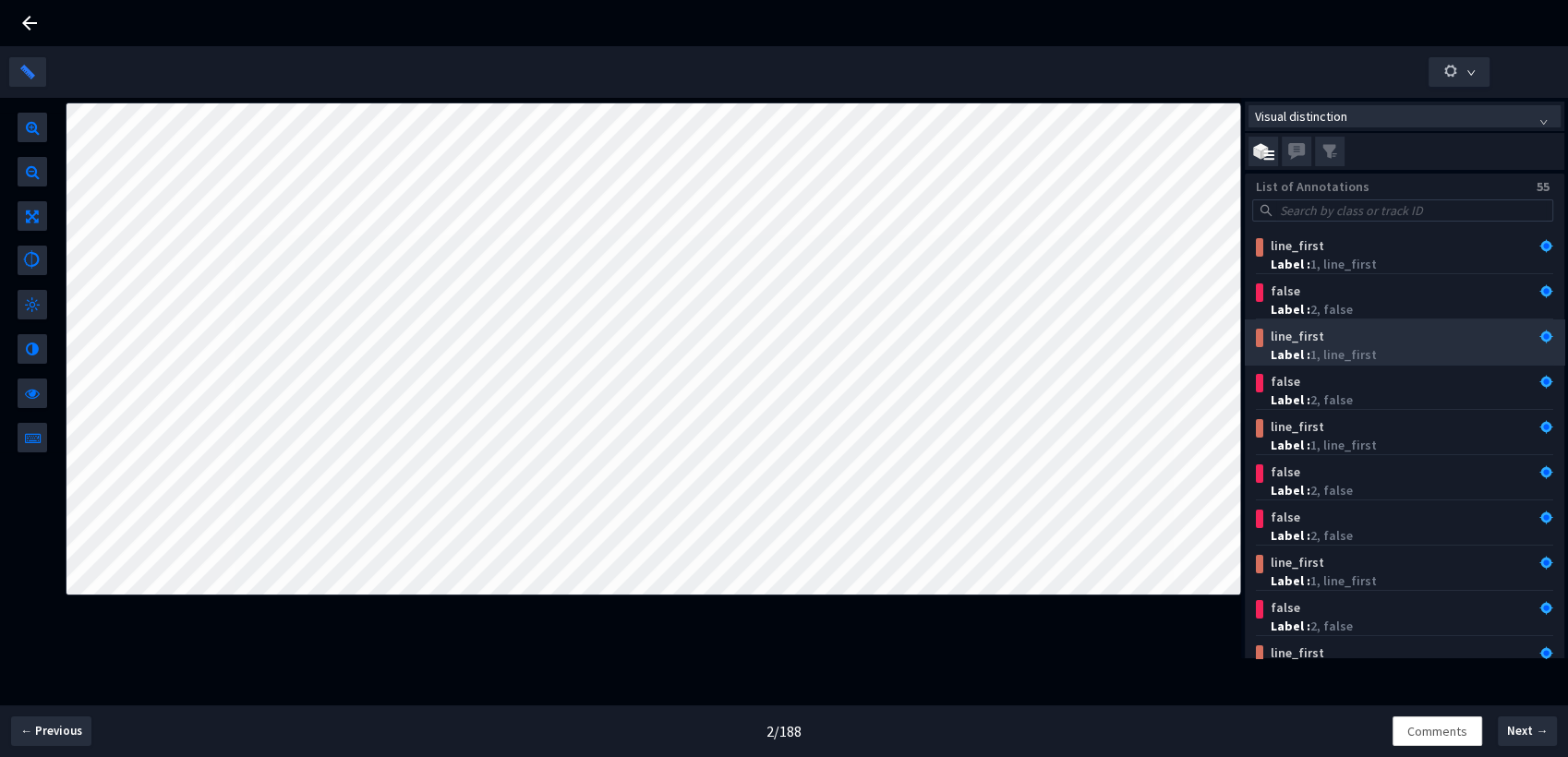 click on "line_first" at bounding box center [1379, 336] 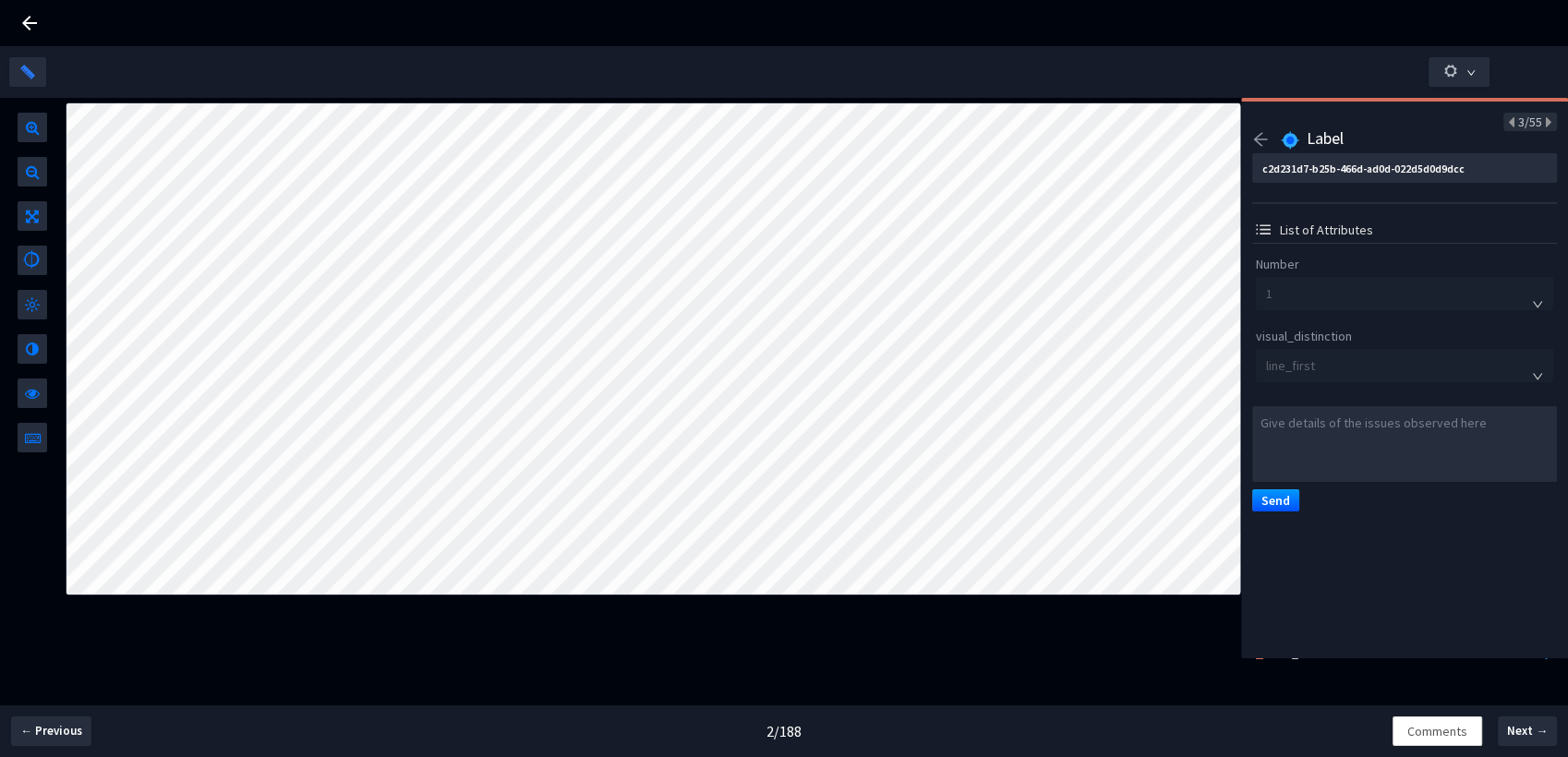 click 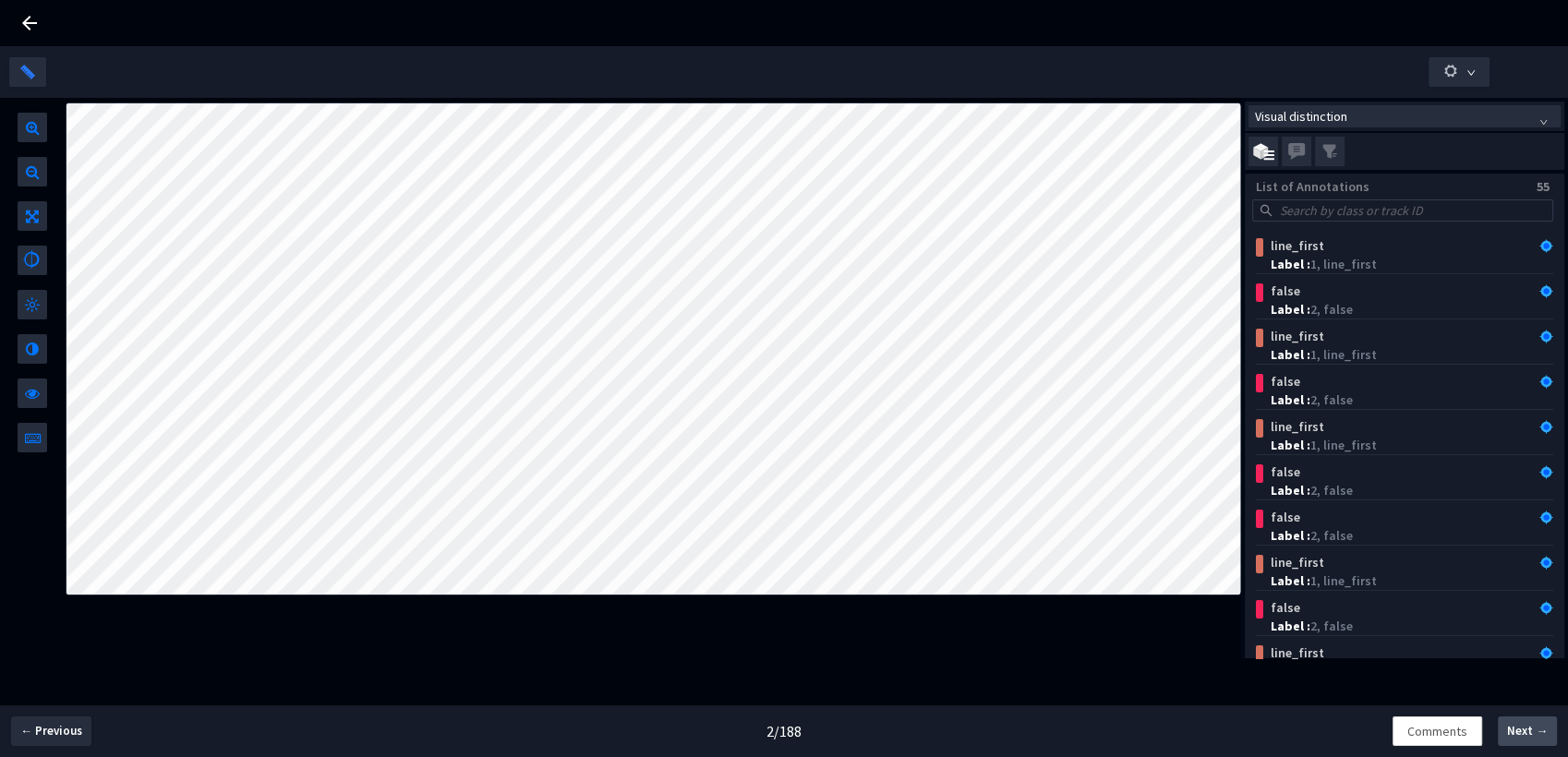 click on "Next →" at bounding box center [1527, 731] 